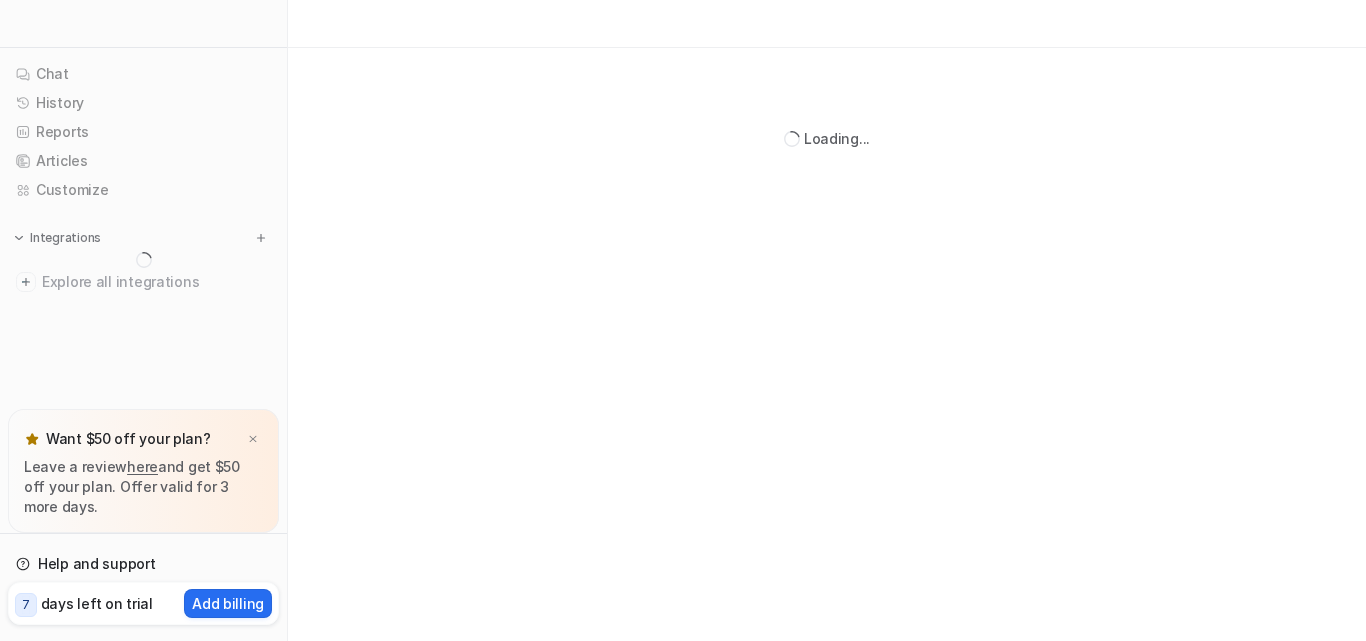 scroll, scrollTop: 0, scrollLeft: 0, axis: both 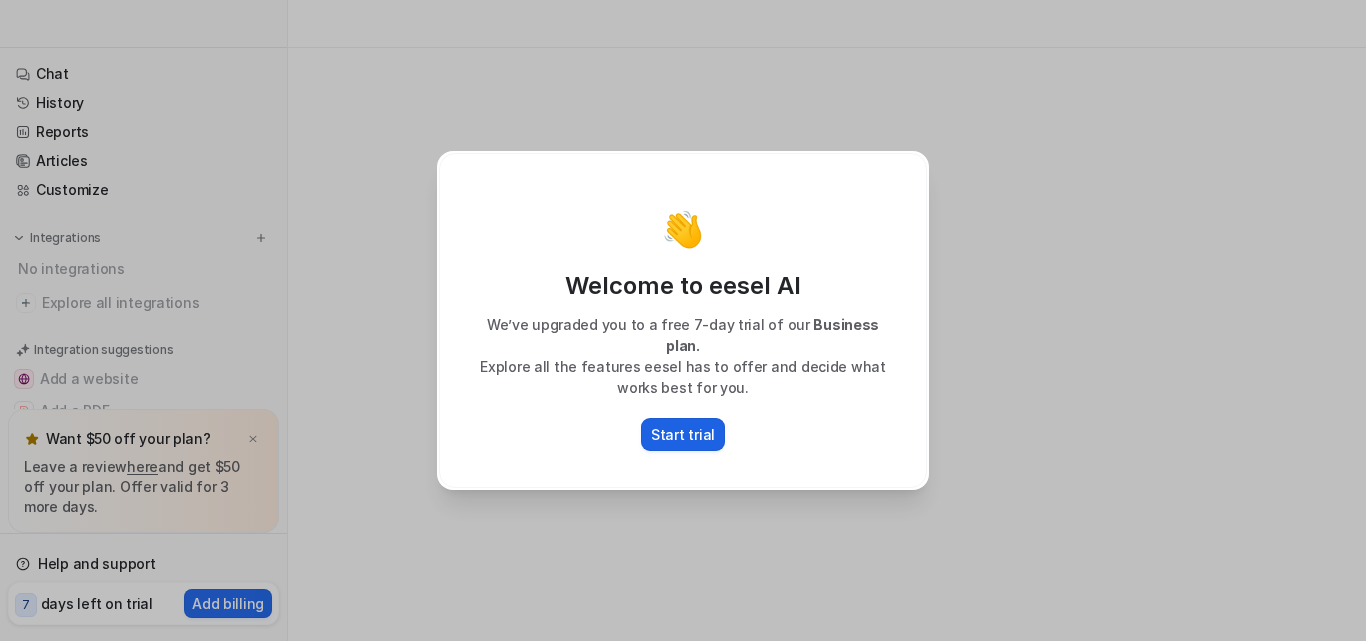 click on "Start trial" at bounding box center (683, 434) 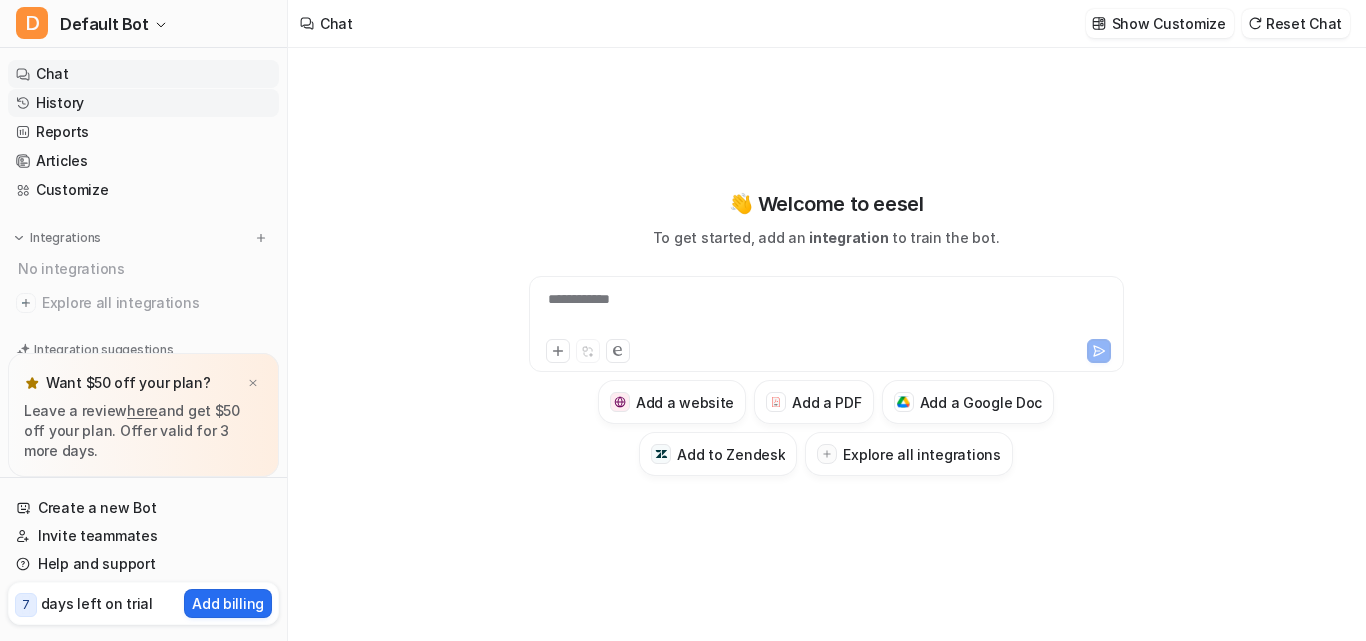type on "**********" 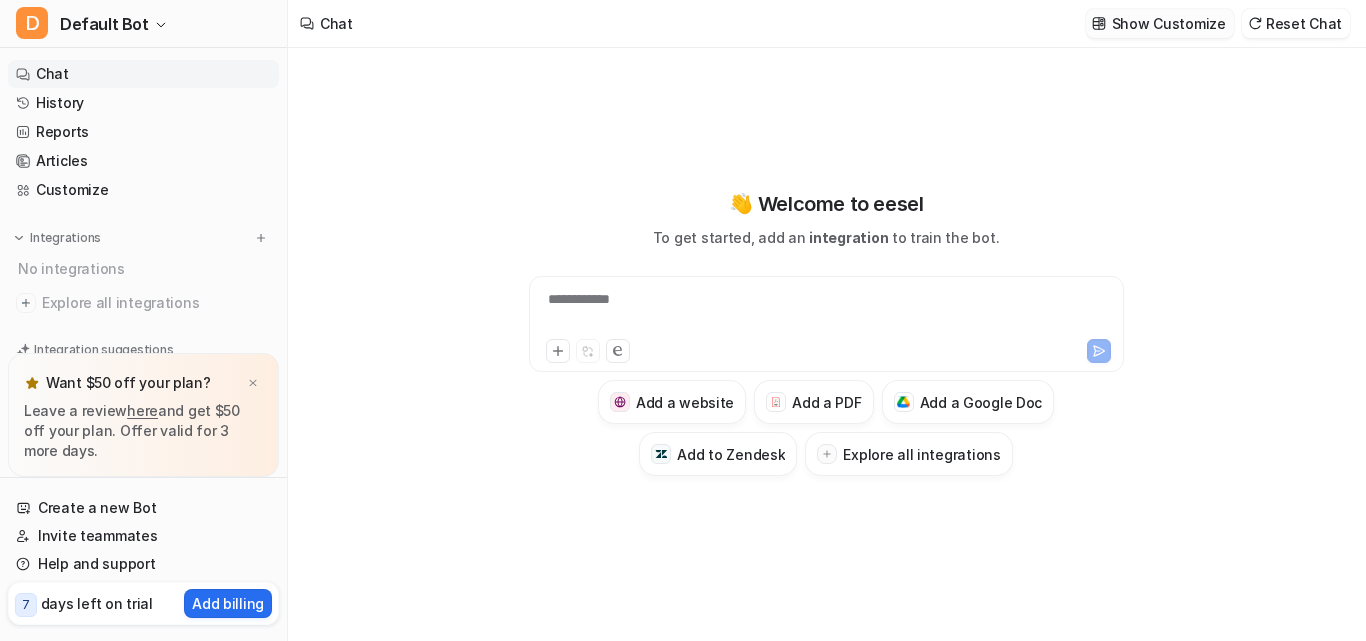 click on "Show Customize" at bounding box center (1169, 23) 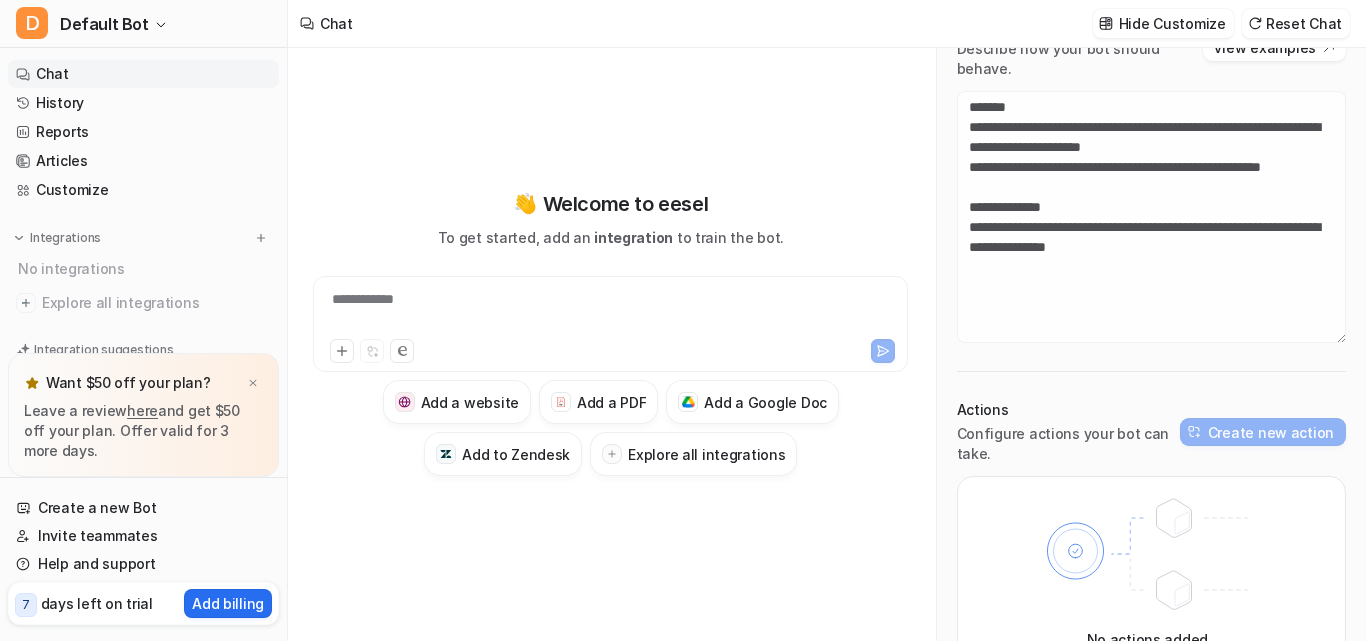 scroll, scrollTop: 276, scrollLeft: 0, axis: vertical 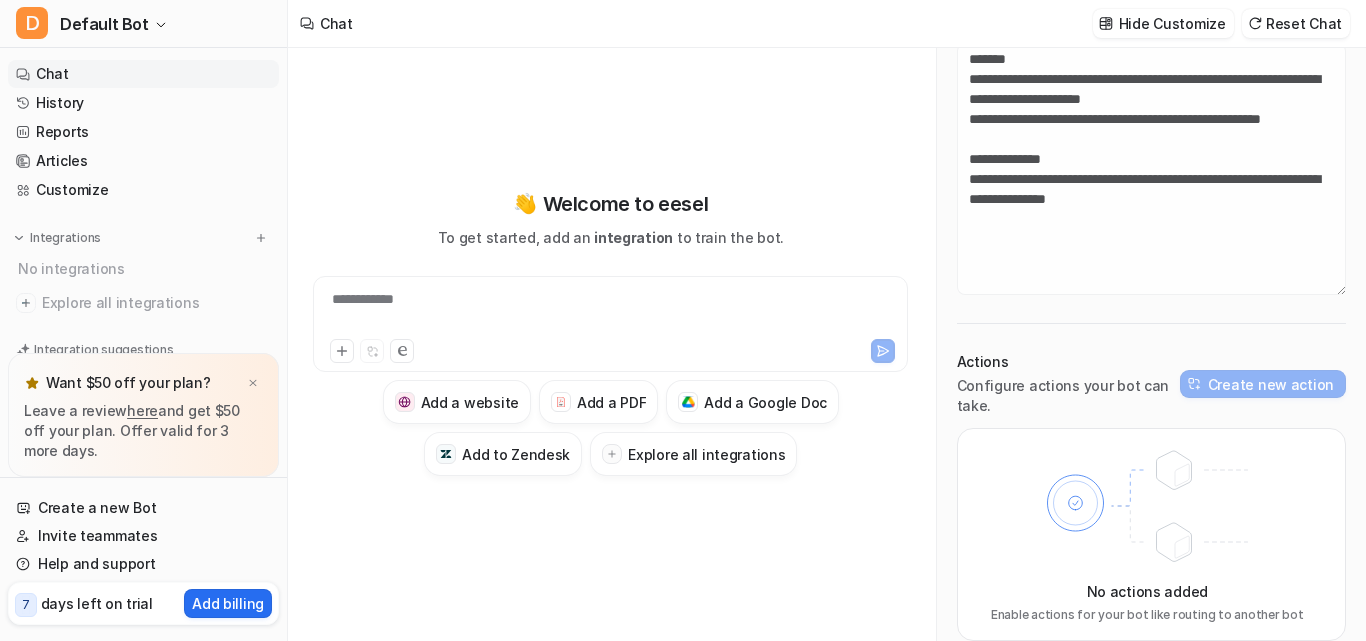 click 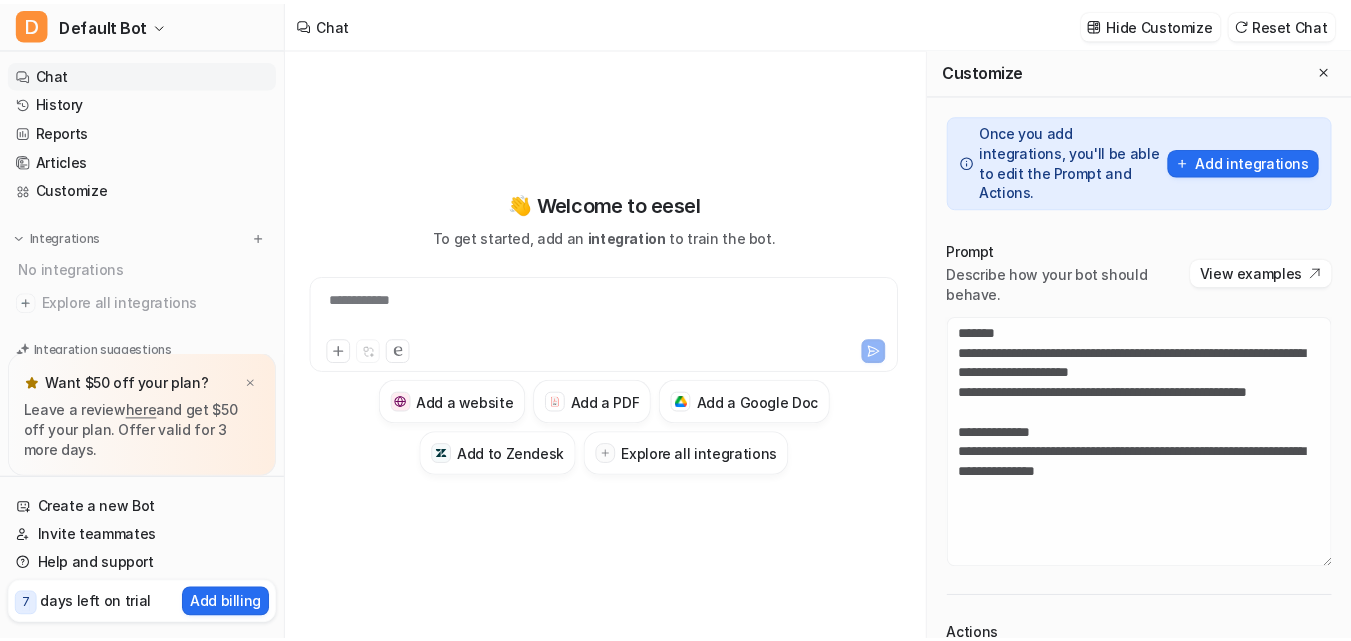 scroll, scrollTop: 0, scrollLeft: 0, axis: both 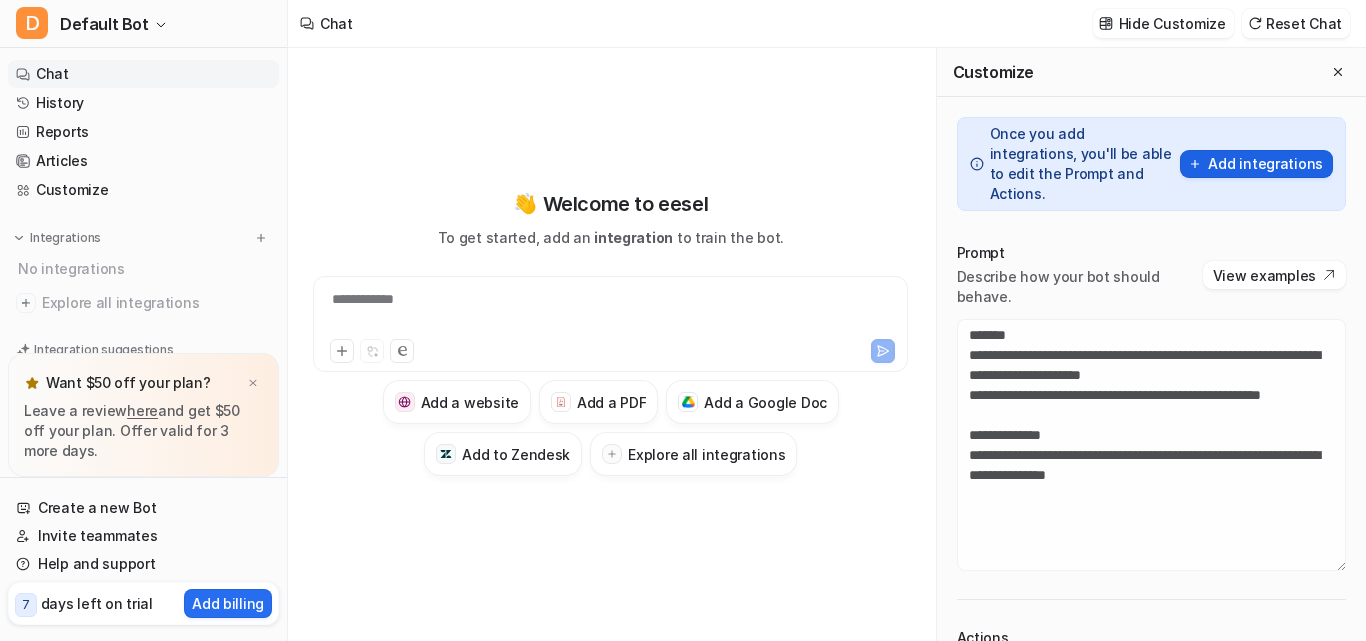 click on "Add integrations" at bounding box center (1256, 164) 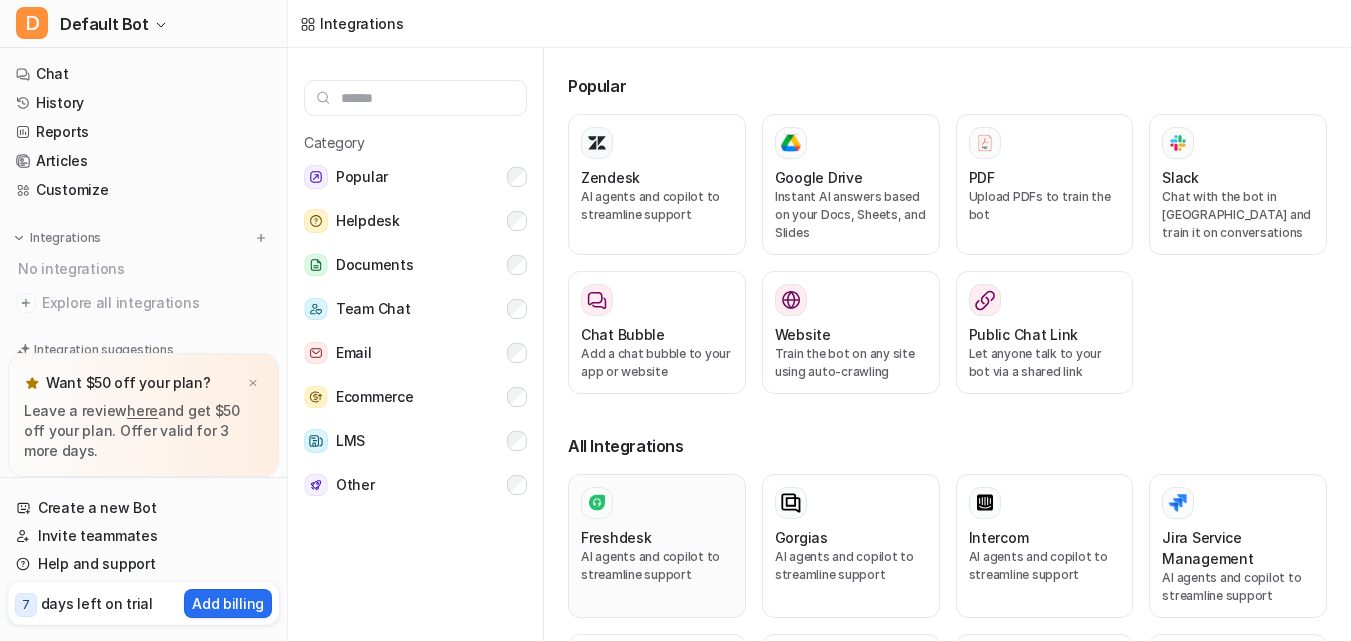 click on "AI agents and copilot to streamline support" at bounding box center (657, 566) 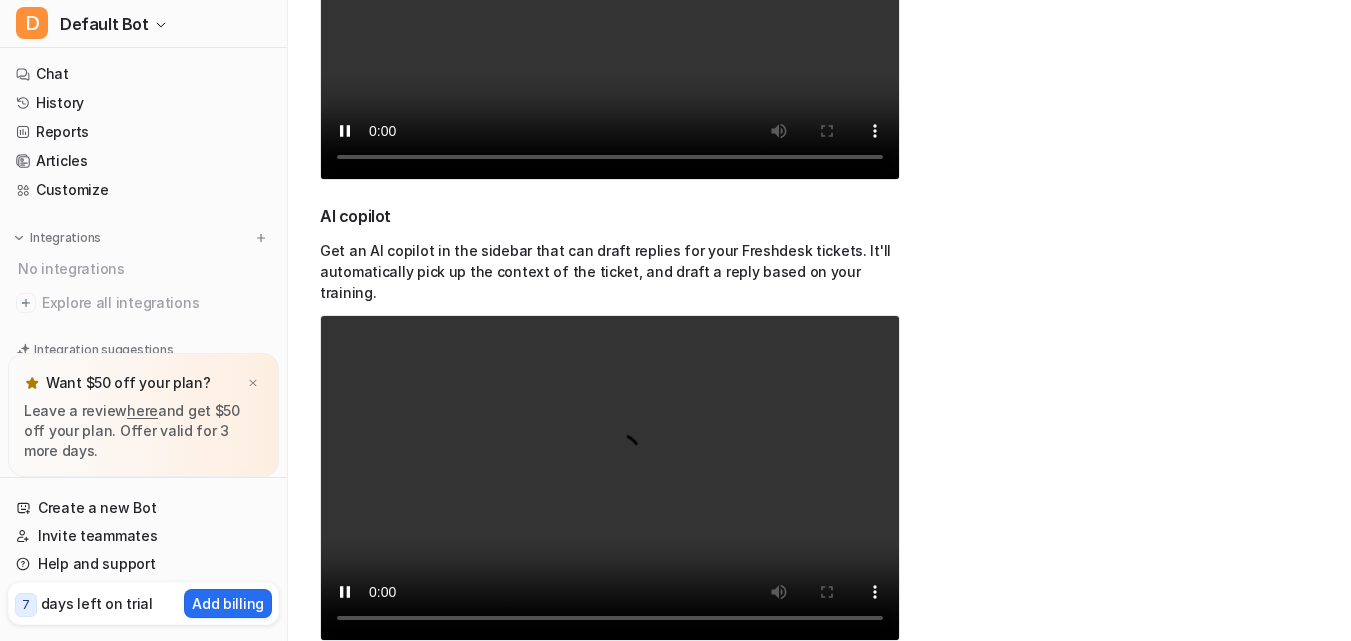 scroll, scrollTop: 867, scrollLeft: 0, axis: vertical 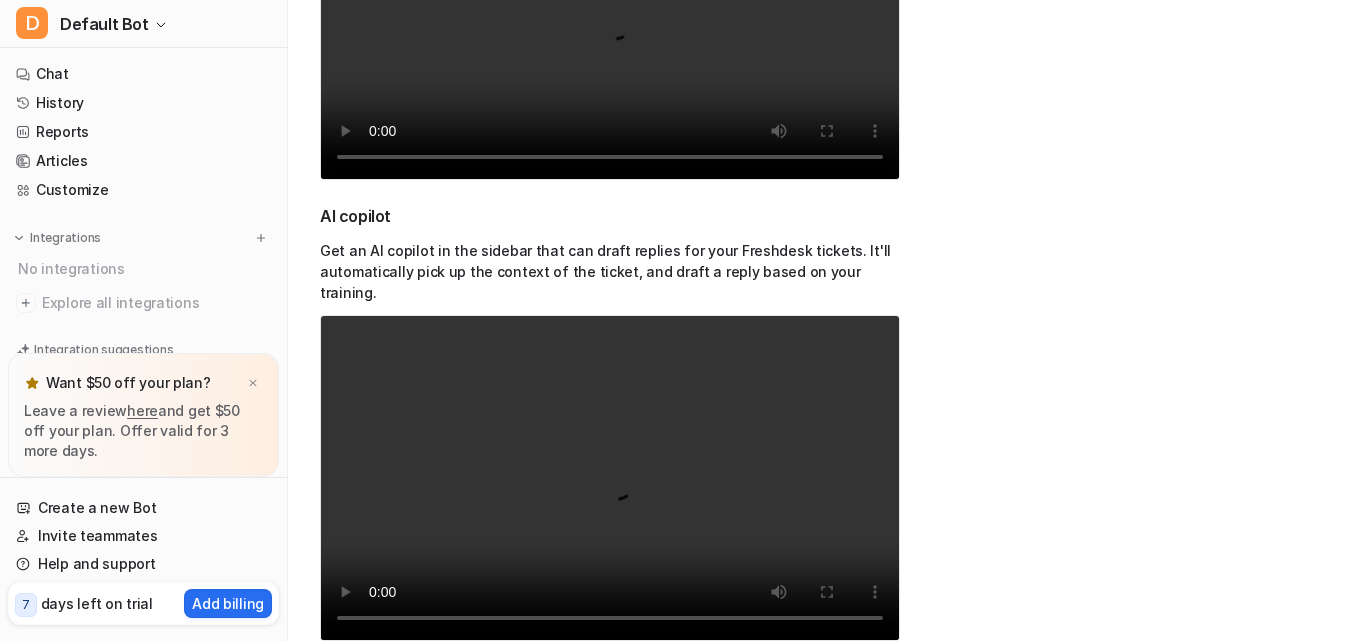 type 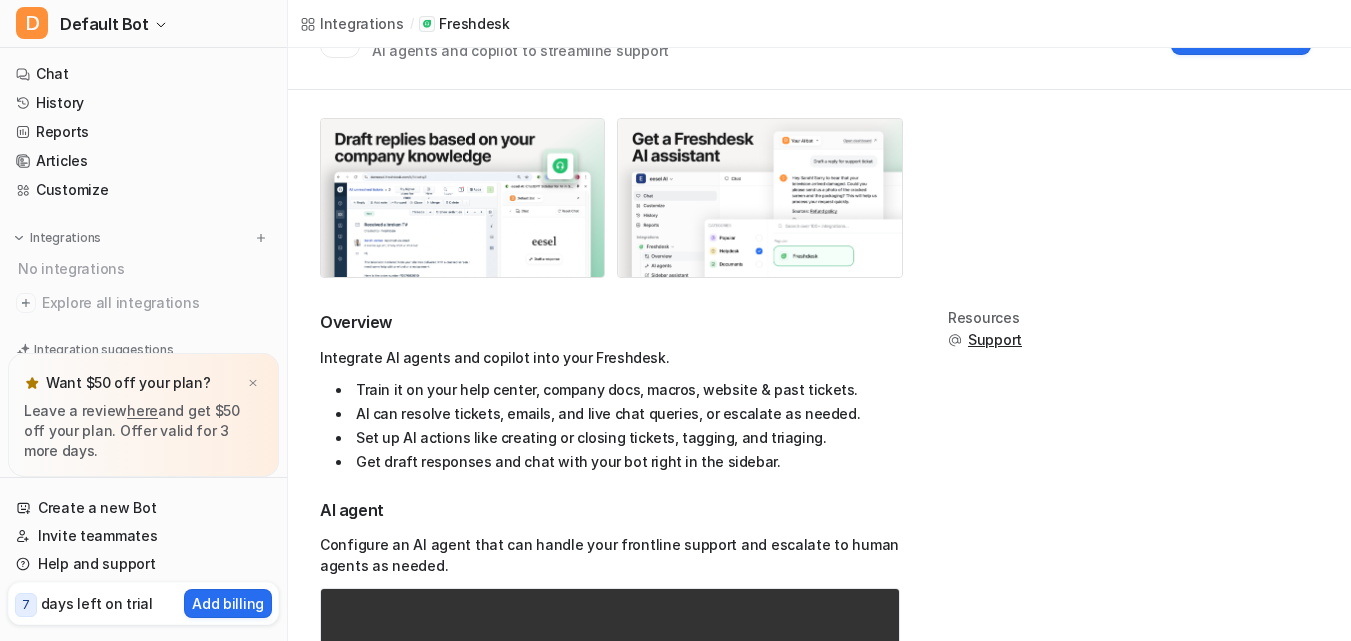 scroll, scrollTop: 200, scrollLeft: 0, axis: vertical 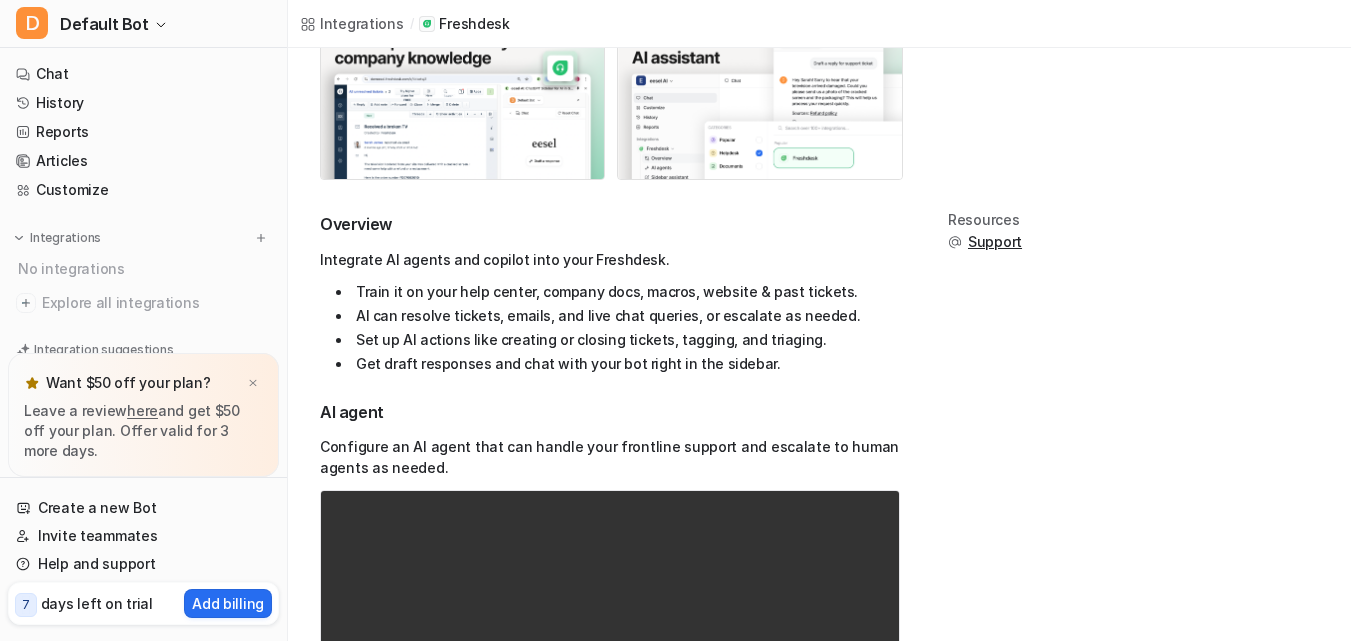 click on "Get draft responses and chat with your bot right in the sidebar." at bounding box center (618, 364) 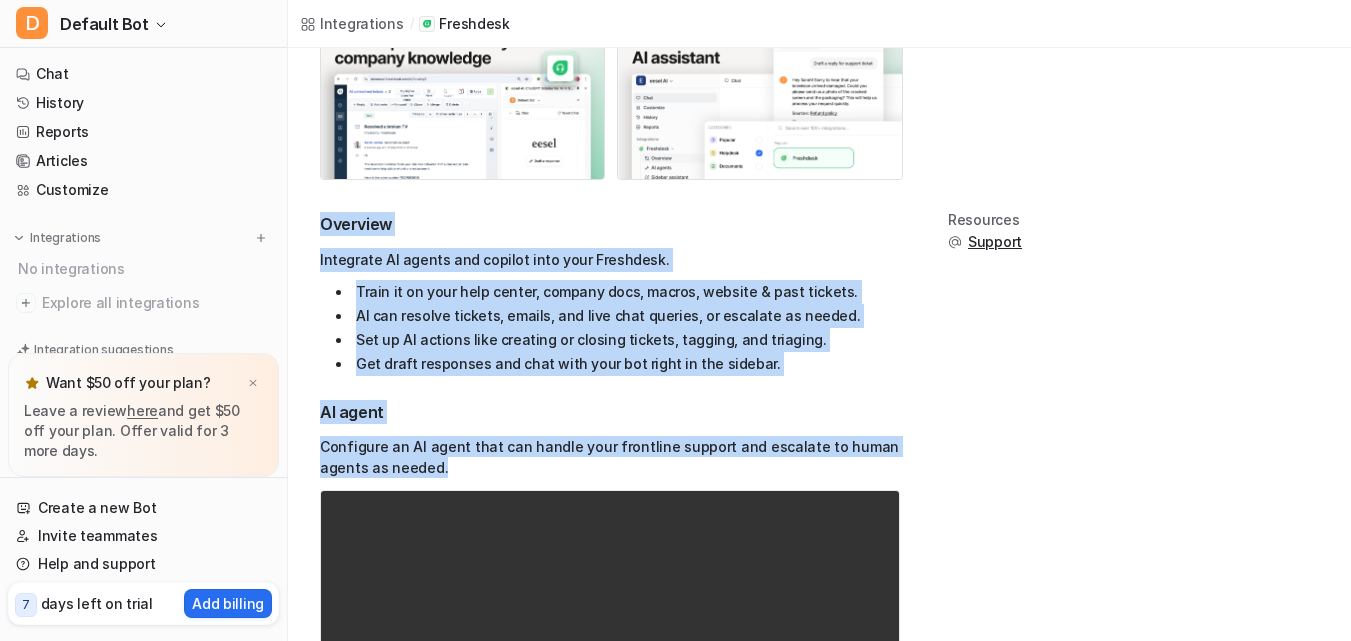 drag, startPoint x: 317, startPoint y: 218, endPoint x: 472, endPoint y: 464, distance: 290.75934 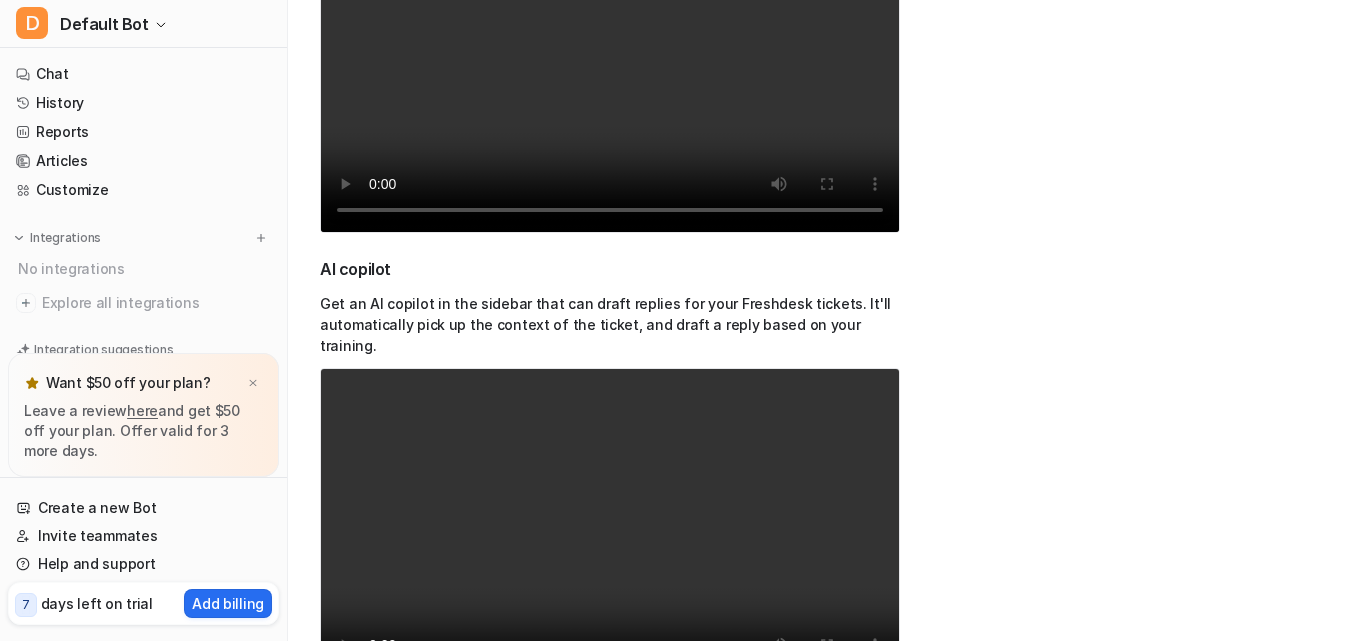 scroll, scrollTop: 800, scrollLeft: 0, axis: vertical 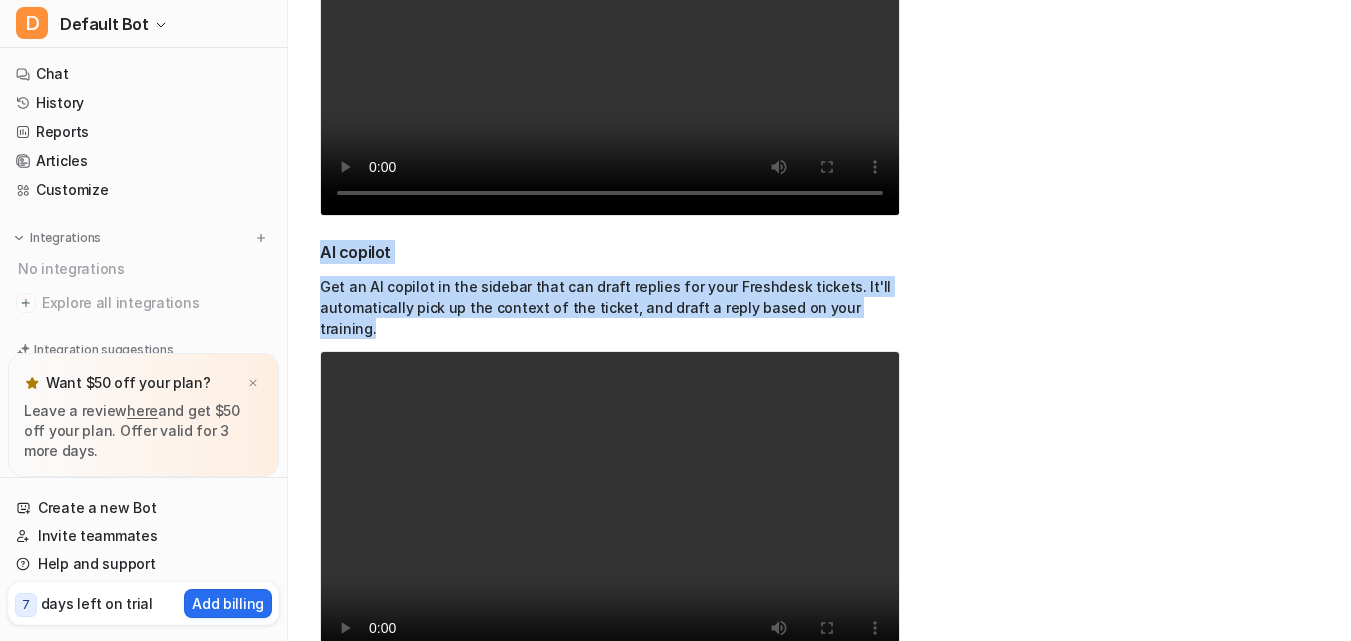 drag, startPoint x: 314, startPoint y: 246, endPoint x: 904, endPoint y: 303, distance: 592.747 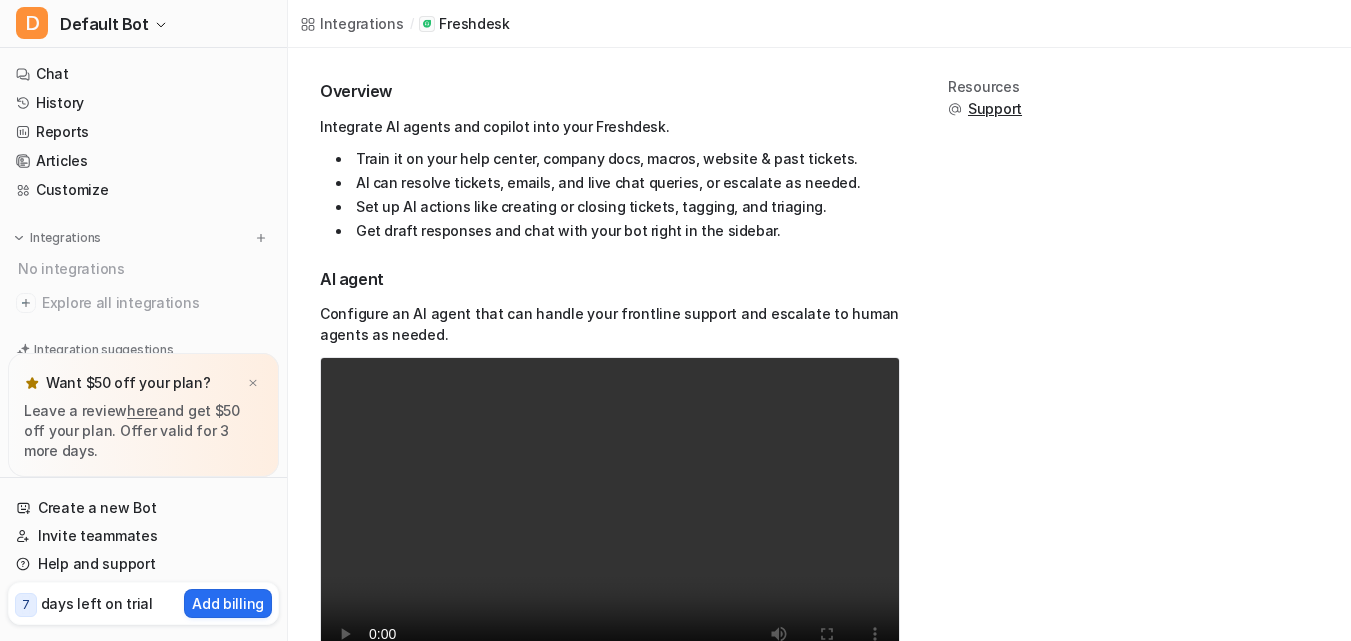scroll, scrollTop: 0, scrollLeft: 0, axis: both 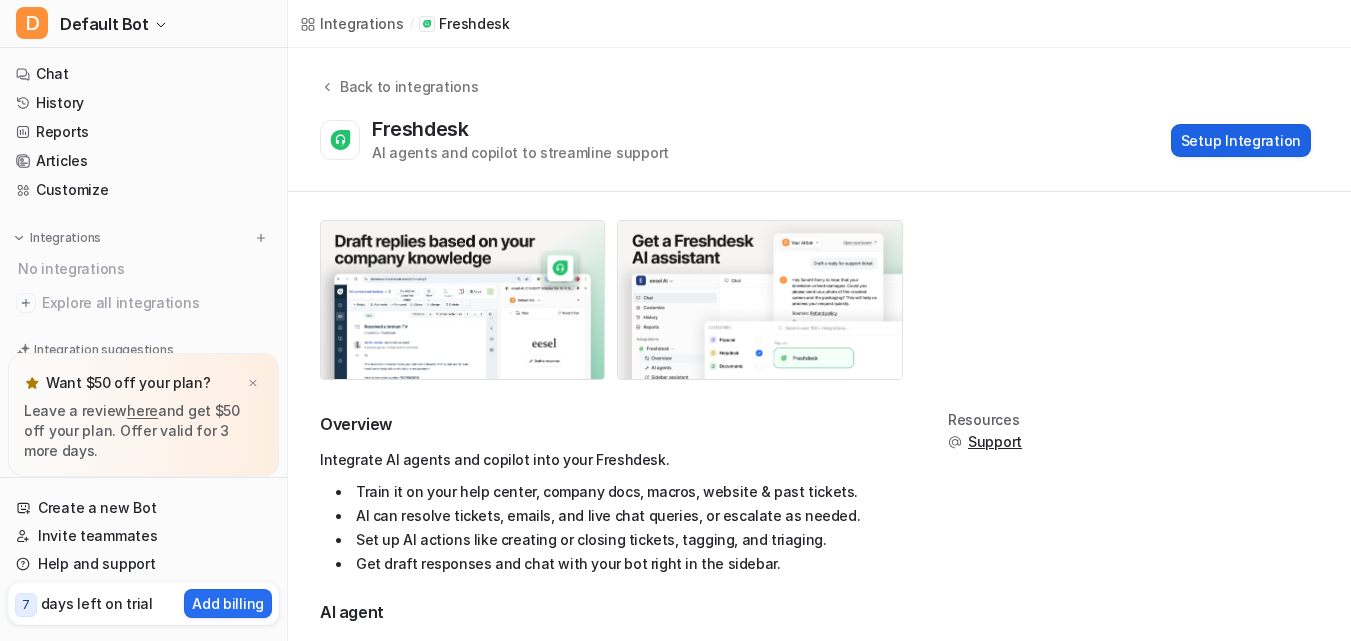 click on "Setup Integration" at bounding box center [1241, 140] 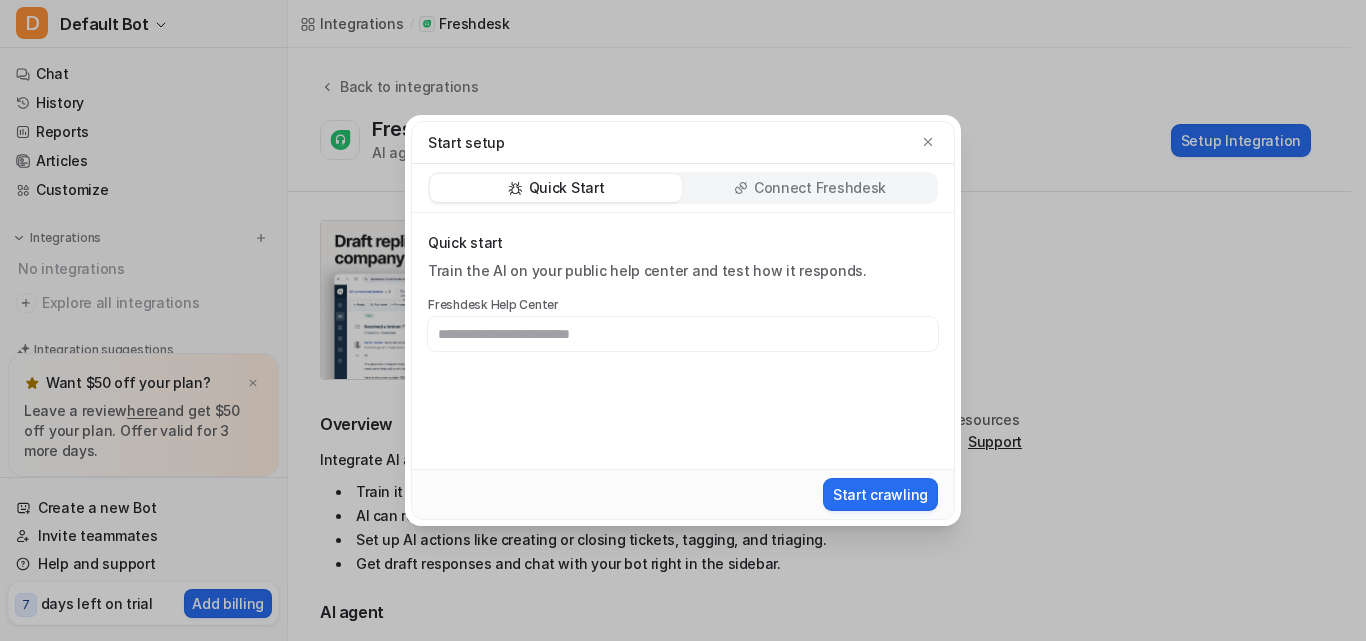 click on "Connect Freshdesk" at bounding box center (820, 188) 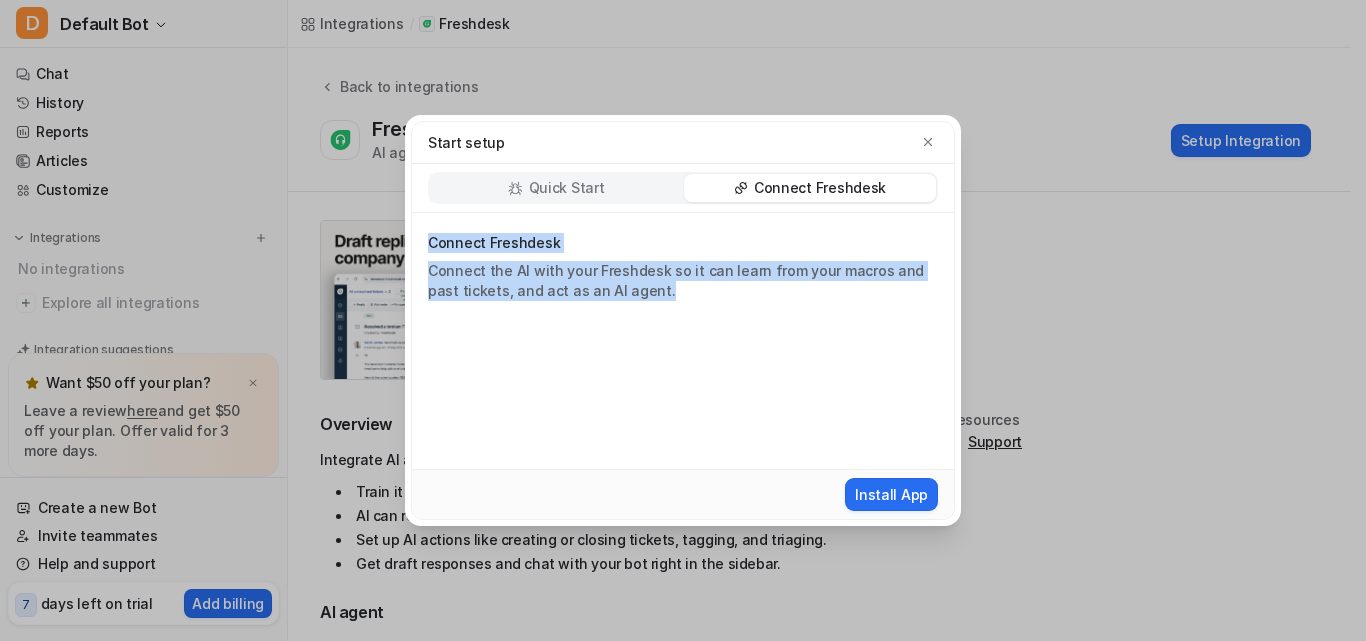 drag, startPoint x: 693, startPoint y: 297, endPoint x: 415, endPoint y: 232, distance: 285.4978 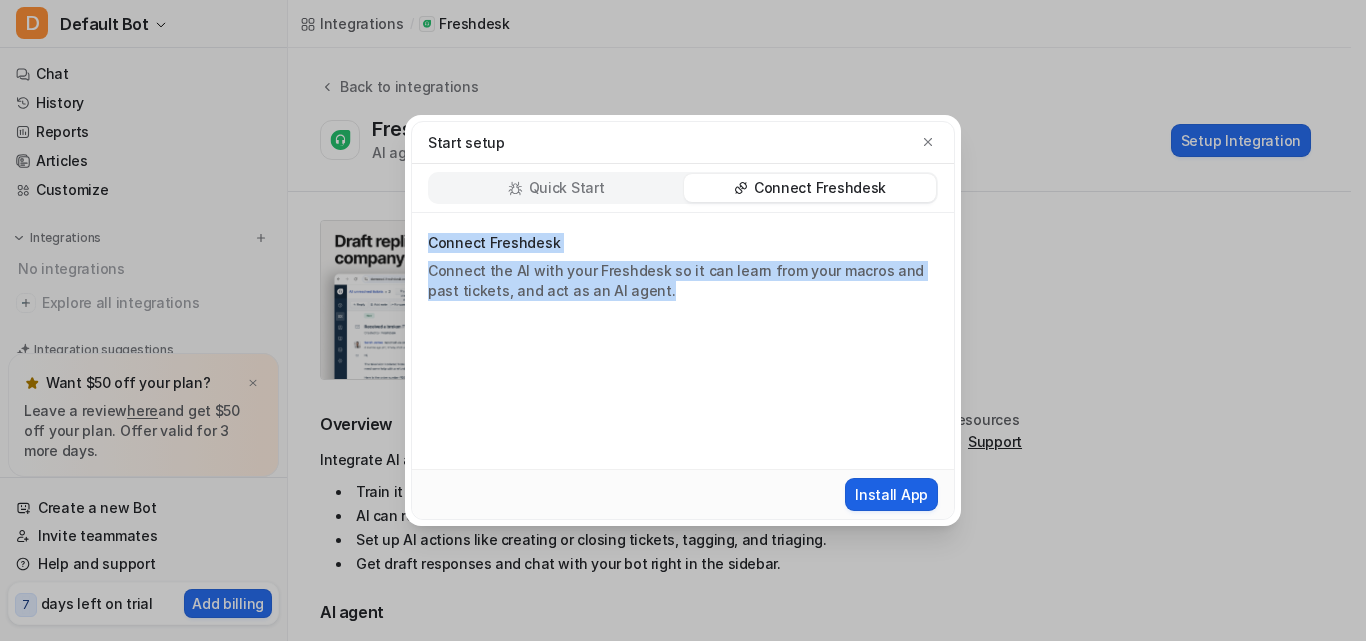 click on "Install App" at bounding box center (891, 494) 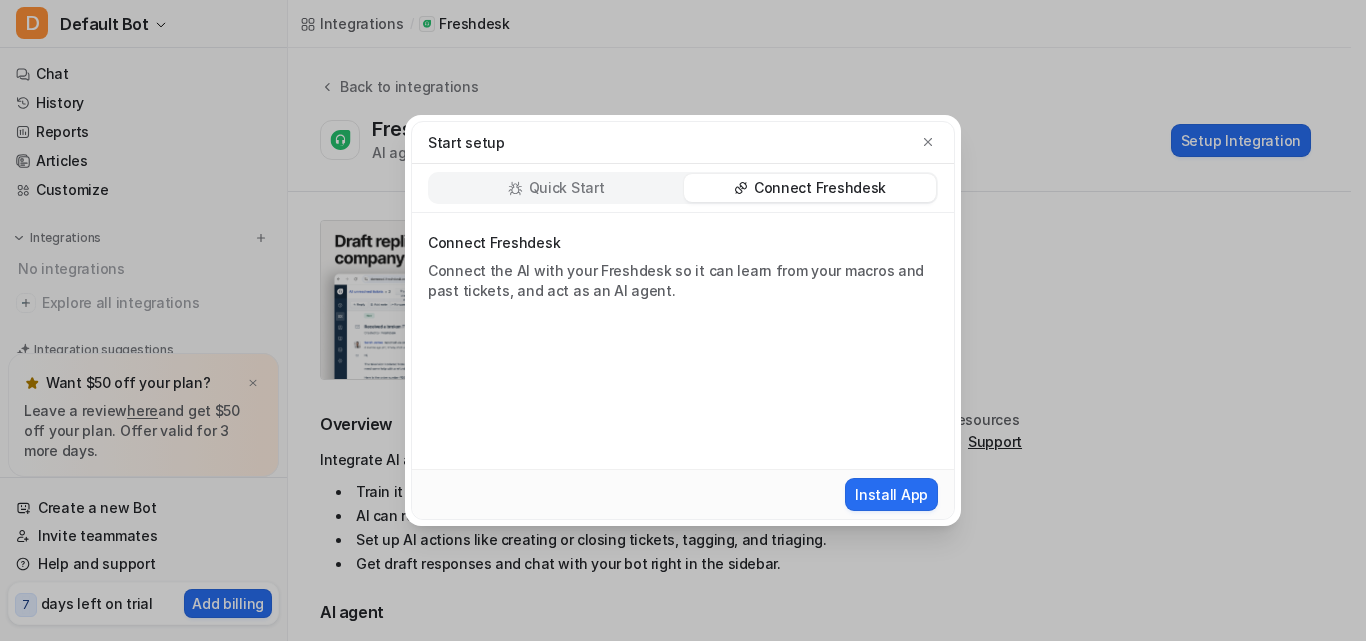 click on "Quick Start" at bounding box center (556, 188) 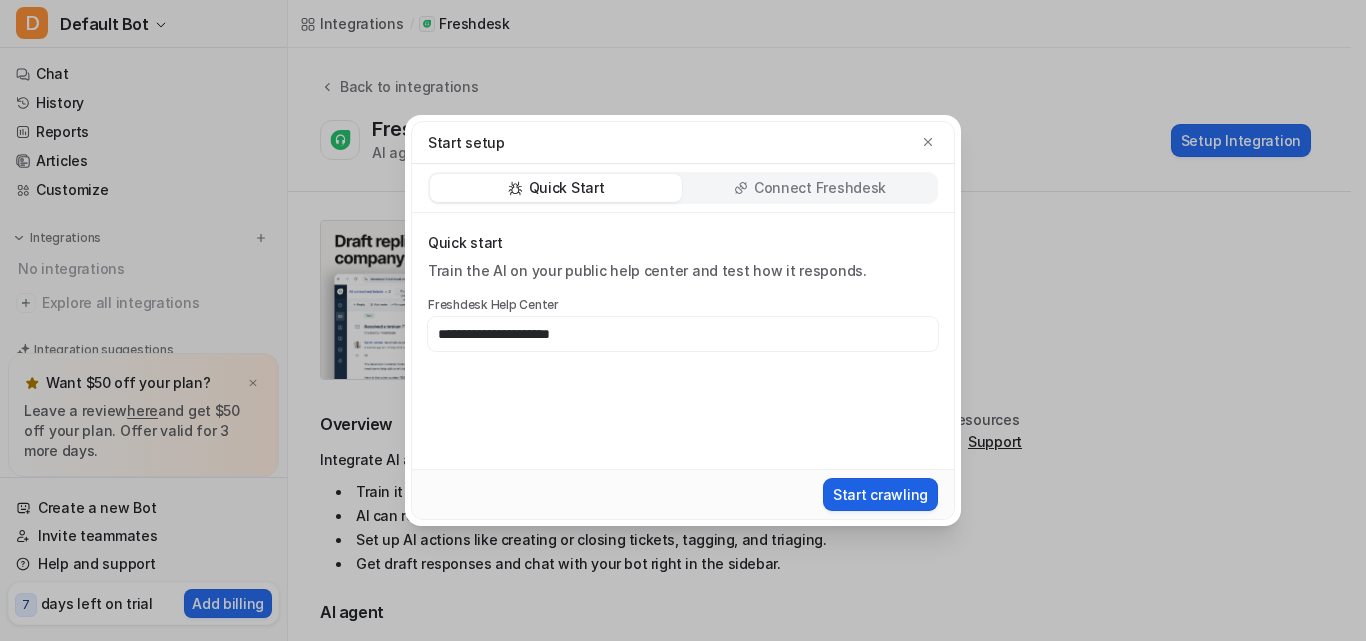 type on "**********" 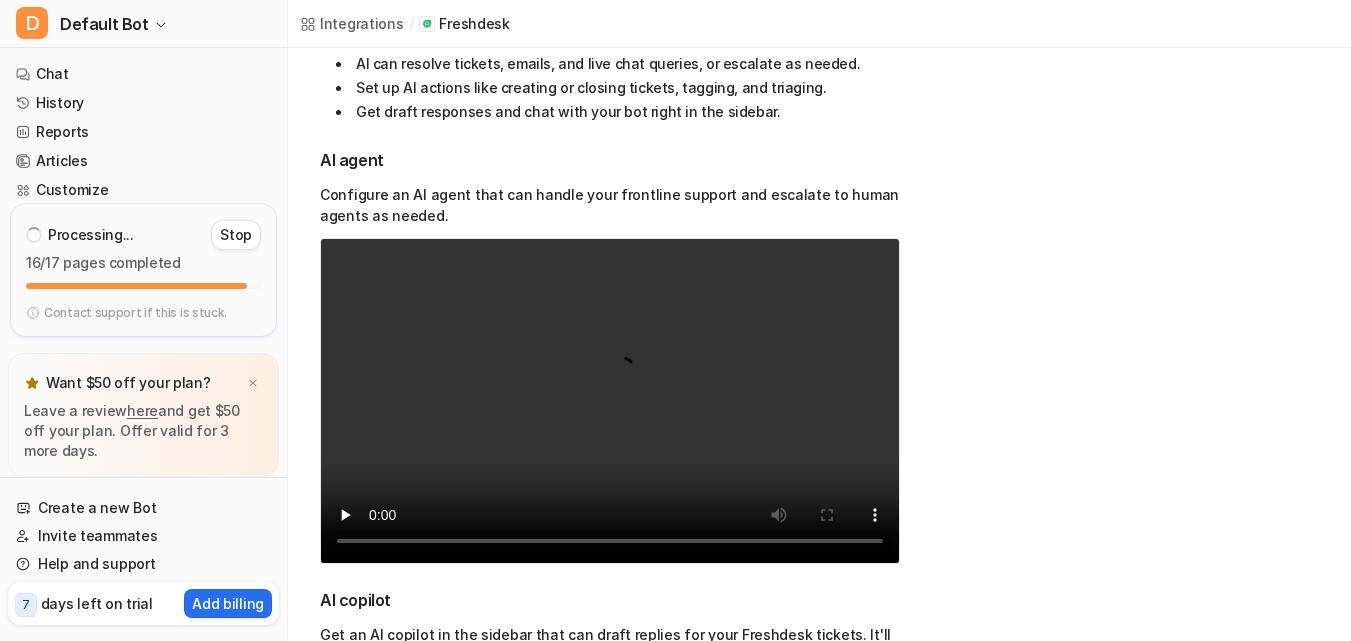 scroll, scrollTop: 500, scrollLeft: 0, axis: vertical 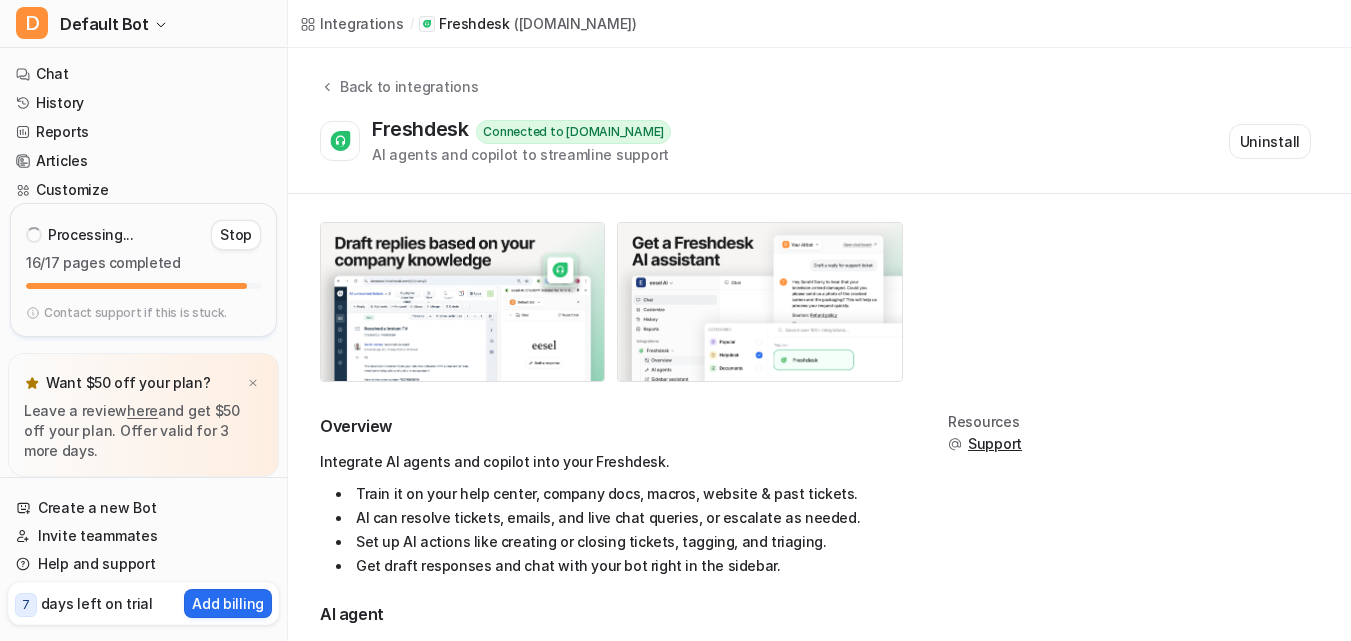 click at bounding box center (136, 286) 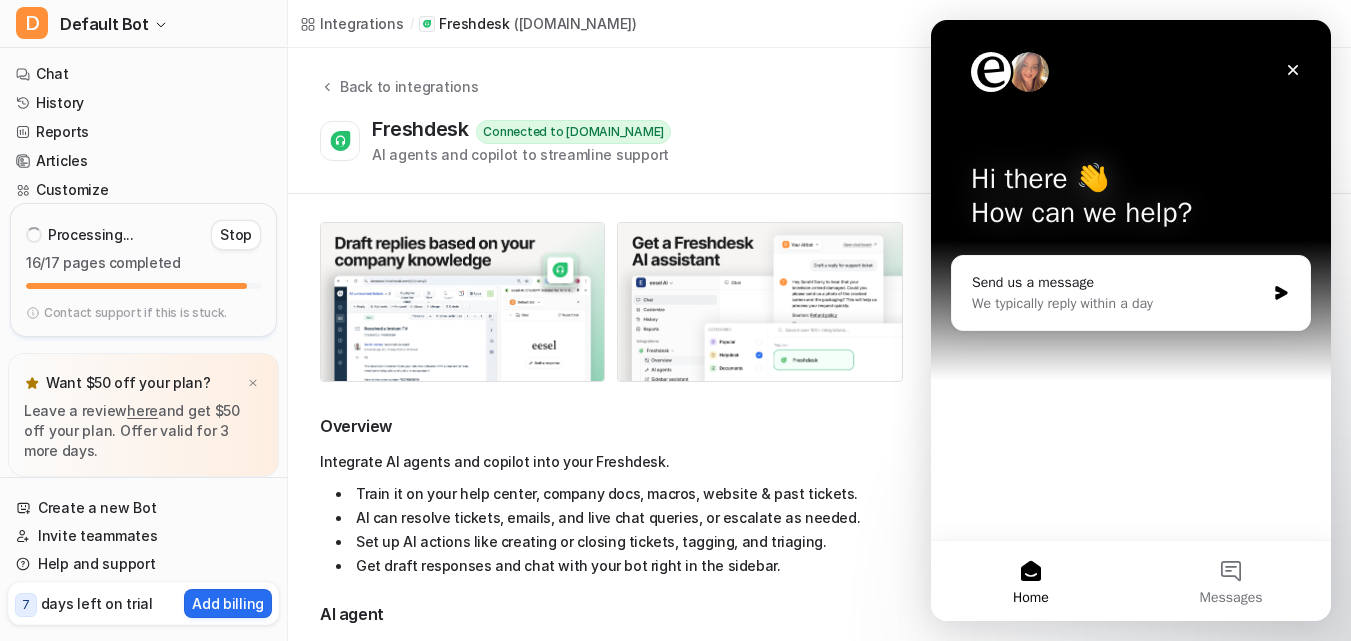 scroll, scrollTop: 0, scrollLeft: 0, axis: both 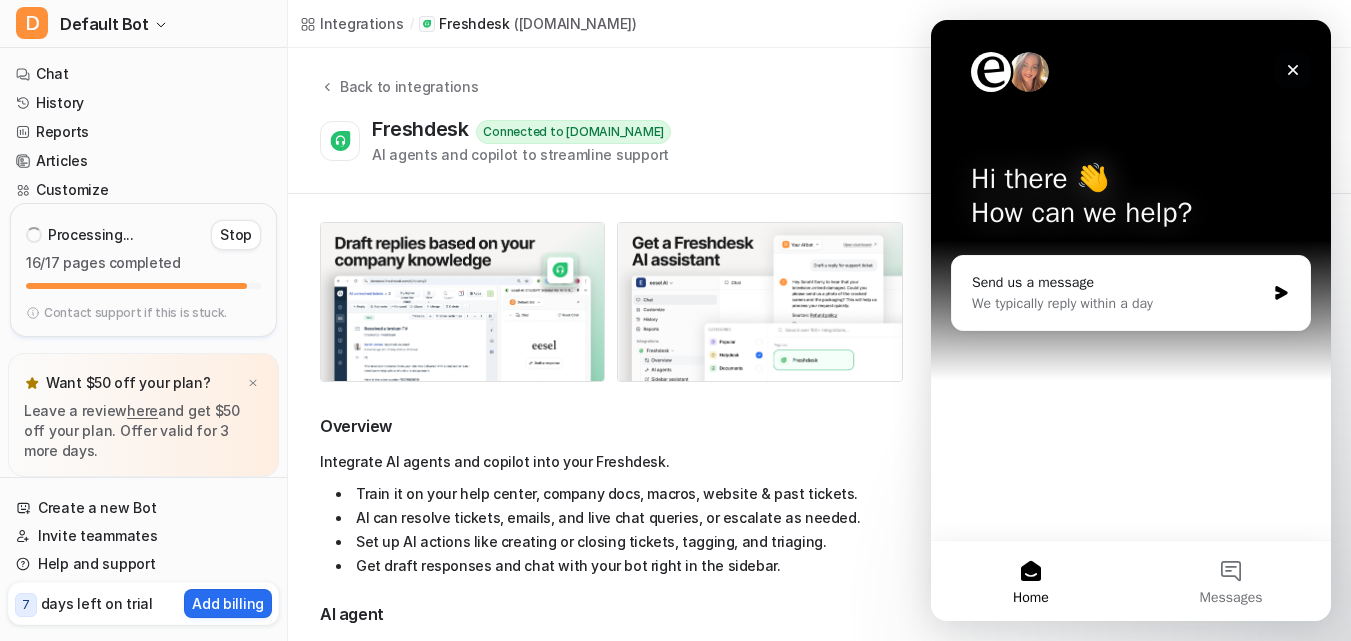 click 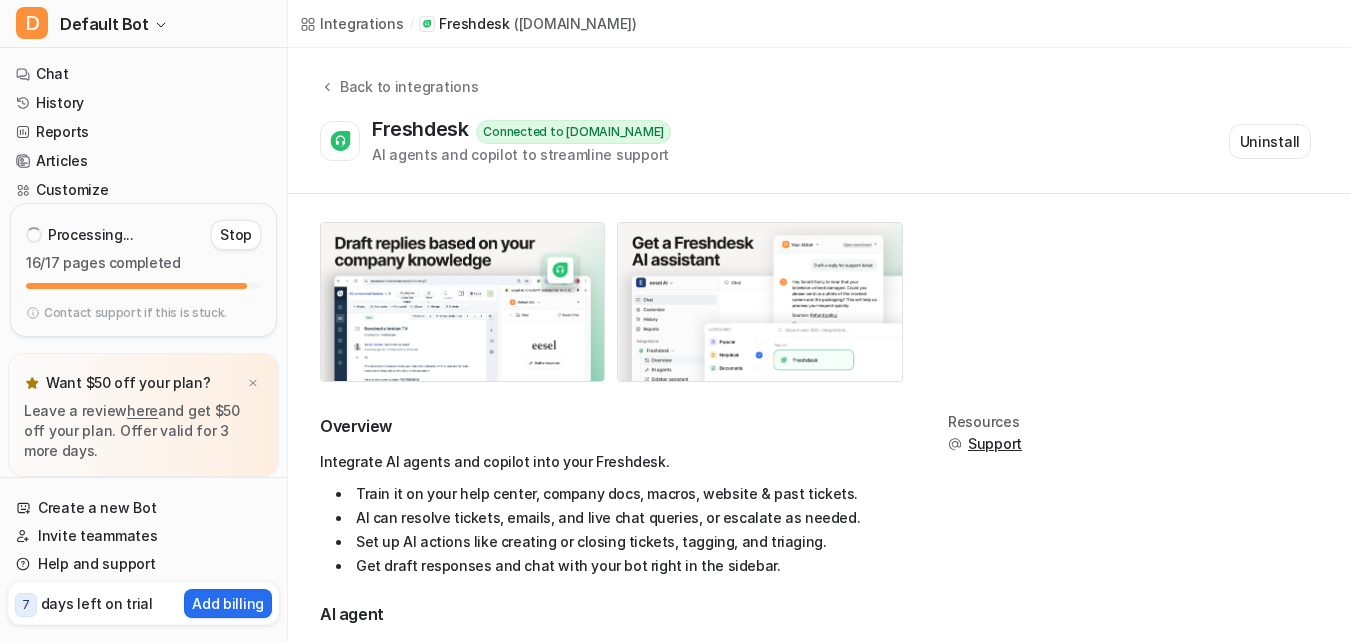 scroll, scrollTop: 0, scrollLeft: 0, axis: both 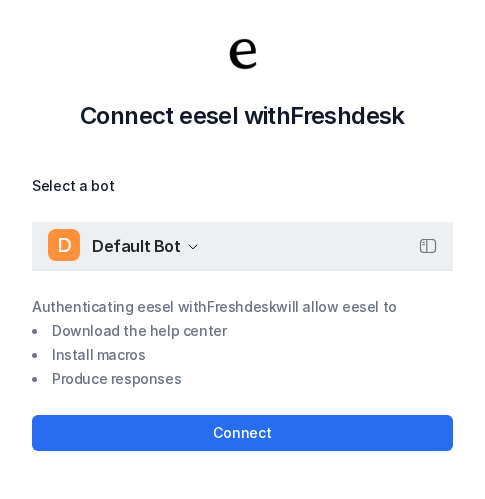 click on "D Default Bot" at bounding box center (123, 246) 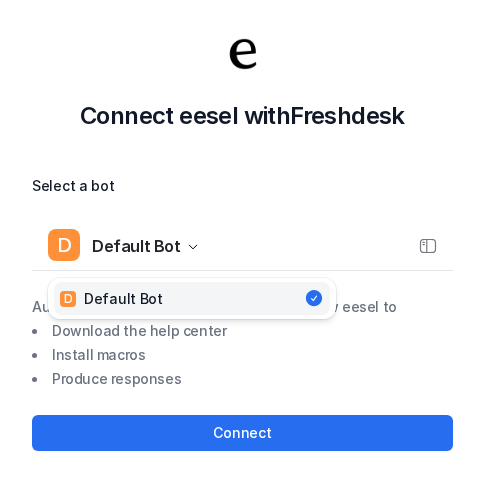 click on "Select a bot D Default Bot D   Default Bot Authenticating eesel with  Freshdesk  will allow eesel to Download the help center Install macros Produce responses Connect" at bounding box center (242, 312) 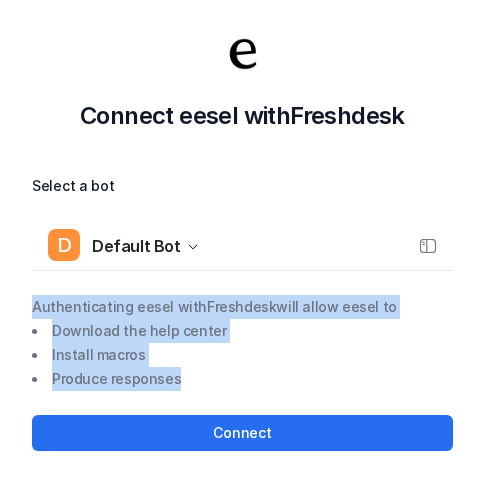 drag, startPoint x: 202, startPoint y: 382, endPoint x: 29, endPoint y: 313, distance: 186.25252 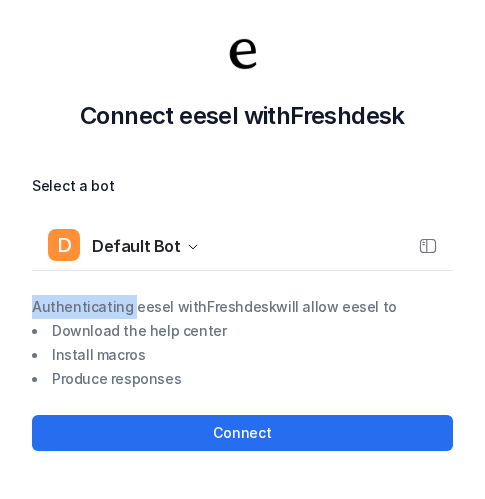 click on "Authenticating eesel with  Freshdesk  will allow eesel to" at bounding box center (242, 307) 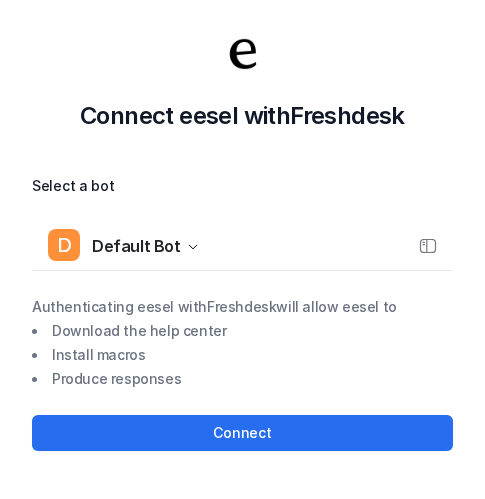 click on "Authenticating eesel with  Freshdesk  will allow eesel to" at bounding box center [242, 307] 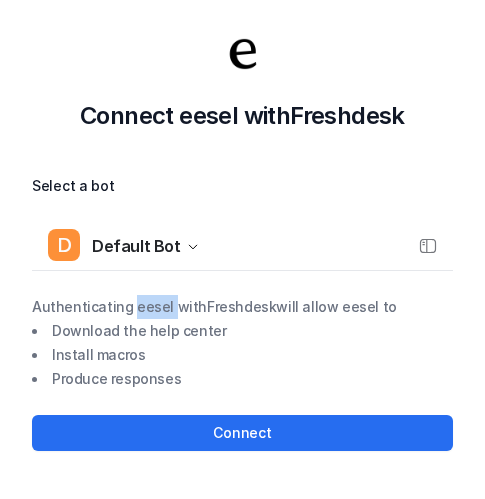 click on "Authenticating eesel with  Freshdesk  will allow eesel to" at bounding box center (242, 307) 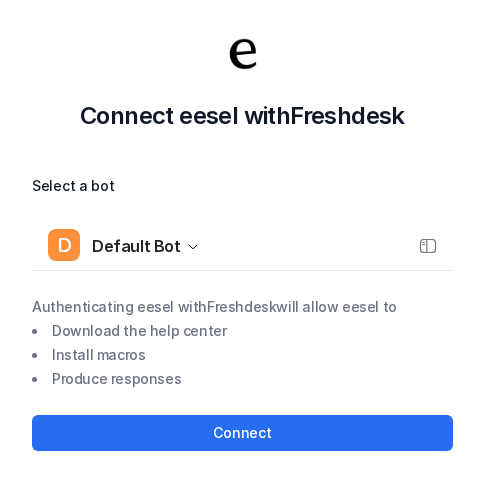 click on "Authenticating eesel with  Freshdesk  will allow eesel to" at bounding box center (242, 307) 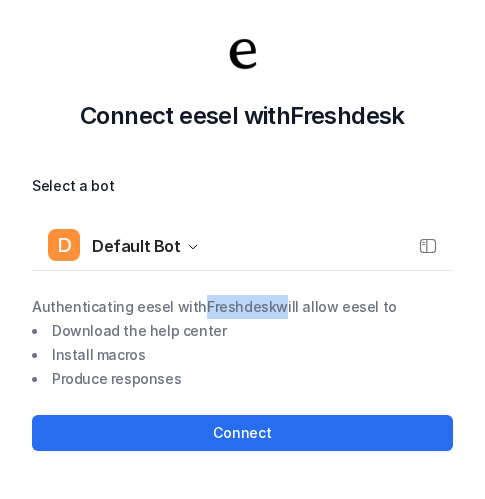 click on "Authenticating eesel with  Freshdesk  will allow eesel to" at bounding box center [242, 307] 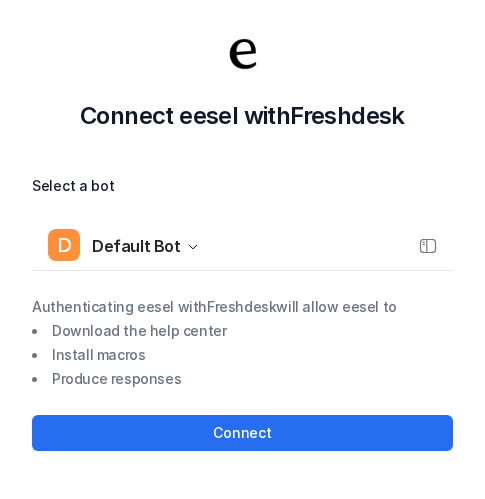 click on "Authenticating eesel with  Freshdesk  will allow eesel to" at bounding box center [242, 307] 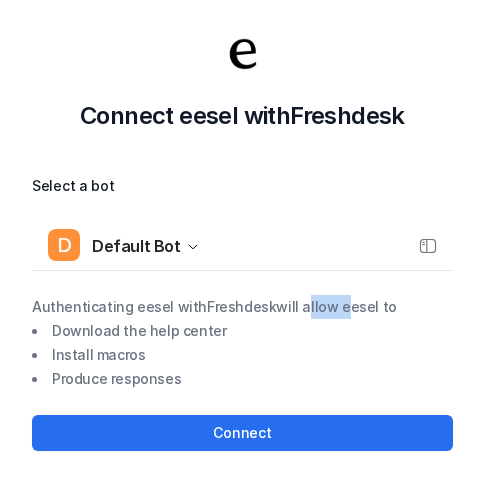 click on "Authenticating eesel with  Freshdesk  will allow eesel to" at bounding box center [242, 307] 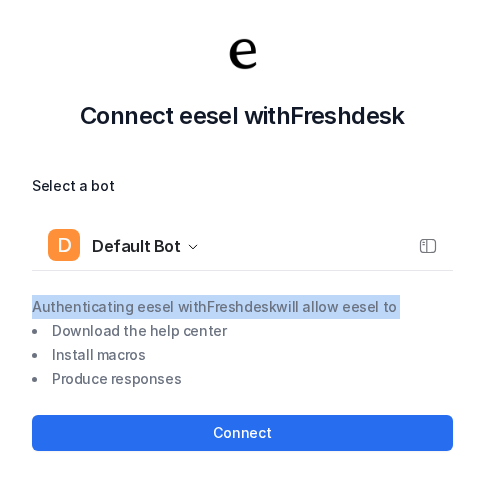 click on "Authenticating eesel with  Freshdesk  will allow eesel to" at bounding box center [242, 307] 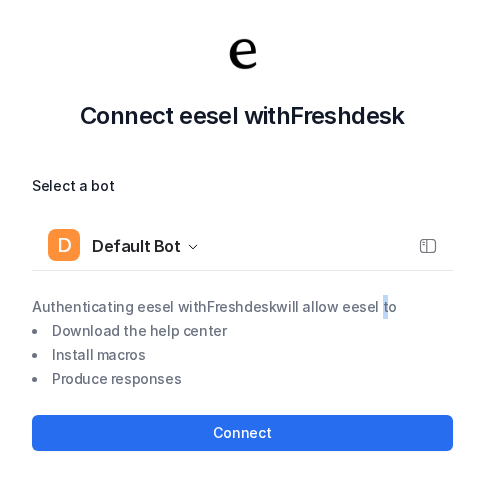 click on "Authenticating eesel with  Freshdesk  will allow eesel to" at bounding box center [242, 307] 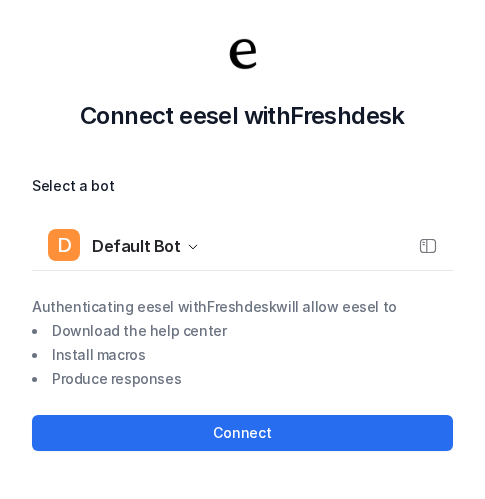 click on "Authenticating eesel with  Freshdesk  will allow eesel to" at bounding box center (242, 307) 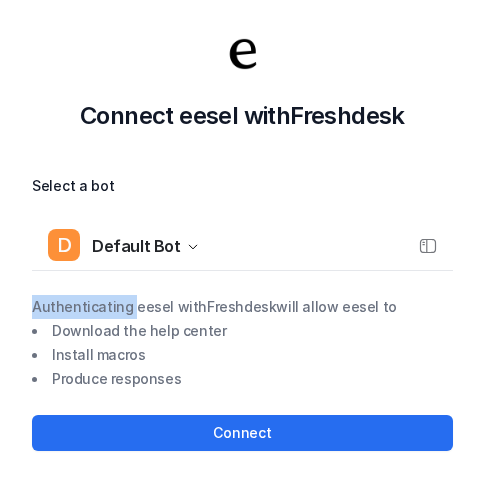 click on "Authenticating eesel with  Freshdesk  will allow eesel to" at bounding box center (242, 307) 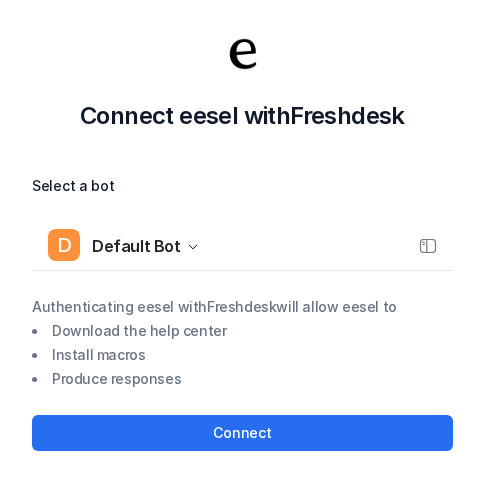 click on "Authenticating eesel with  Freshdesk  will allow eesel to" at bounding box center [242, 307] 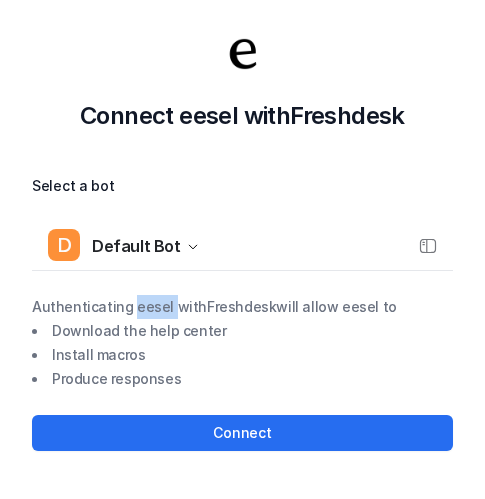 click on "Authenticating eesel with  Freshdesk  will allow eesel to" at bounding box center [242, 307] 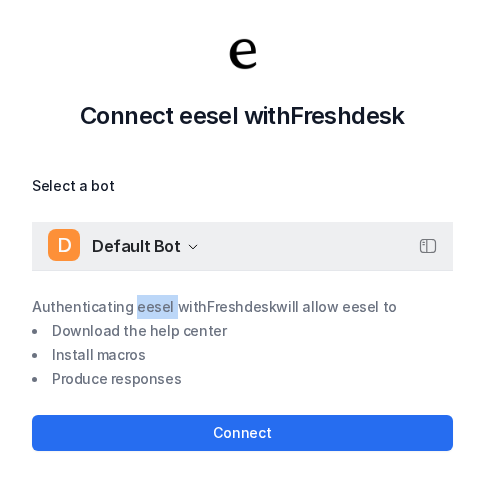 click on "Default Bot" at bounding box center (136, 246) 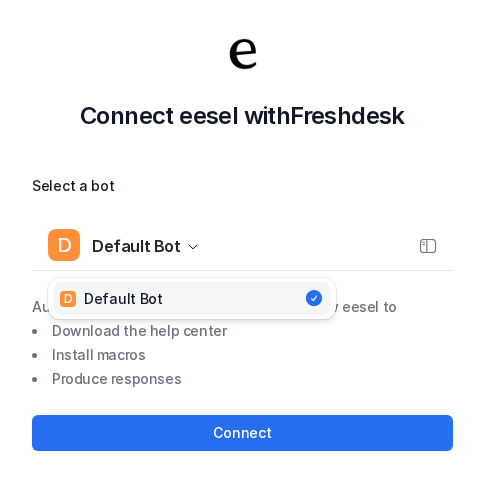 click on "Select a bot D Default Bot D   Default Bot Authenticating eesel with  Freshdesk  will allow eesel to Download the help center Install macros Produce responses Connect" at bounding box center (242, 312) 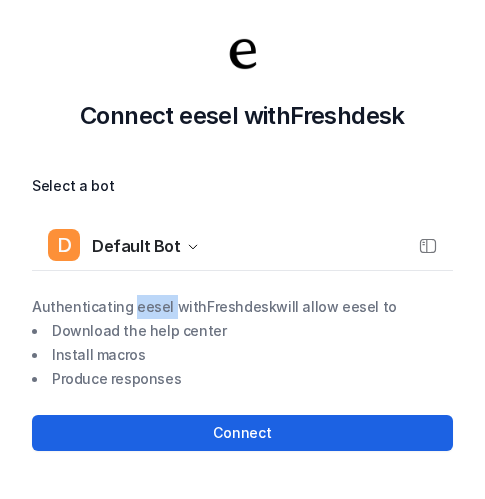 click on "Connect" at bounding box center (242, 433) 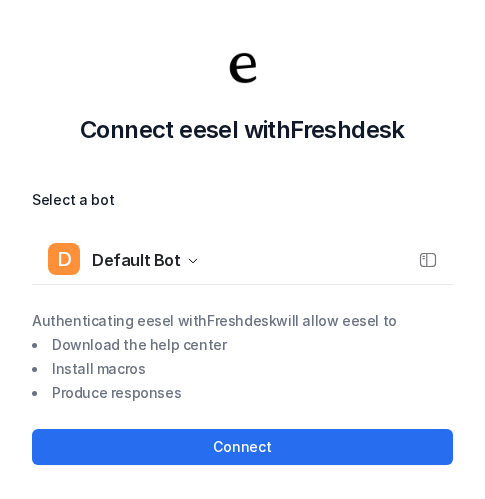 scroll, scrollTop: 0, scrollLeft: 0, axis: both 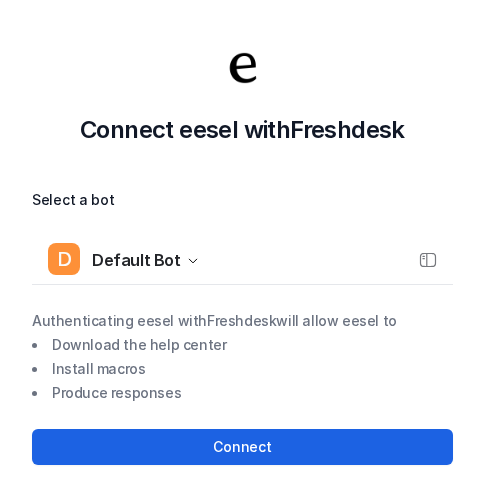 click on "Connect" at bounding box center (242, 447) 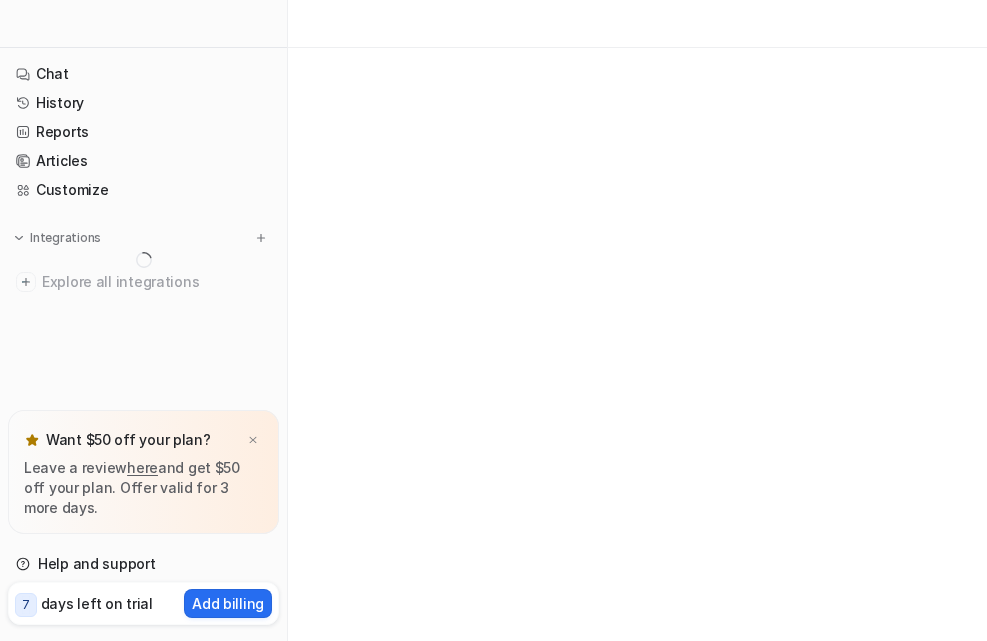 scroll, scrollTop: 0, scrollLeft: 0, axis: both 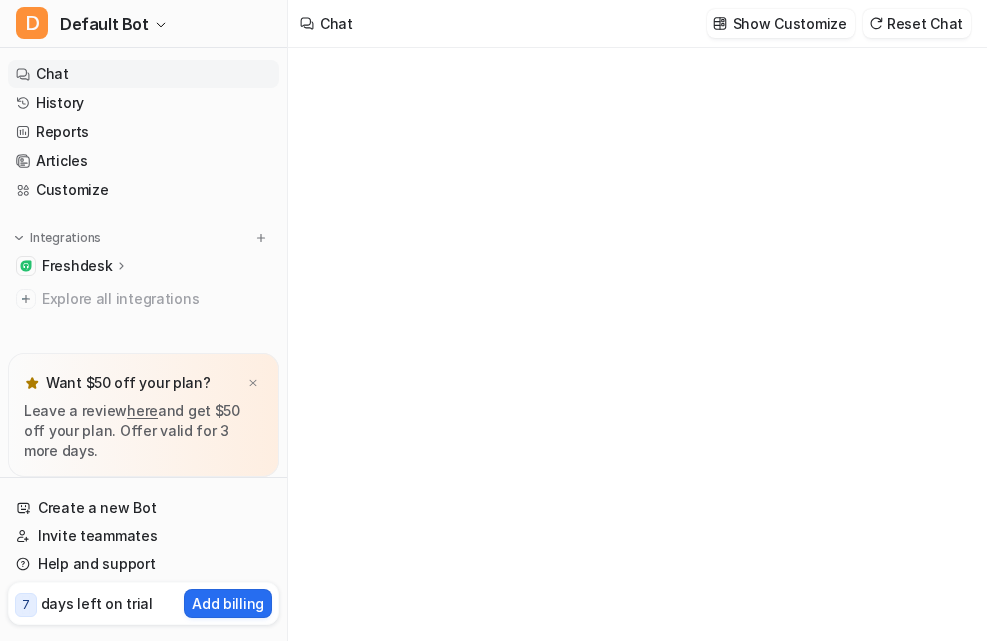type on "**********" 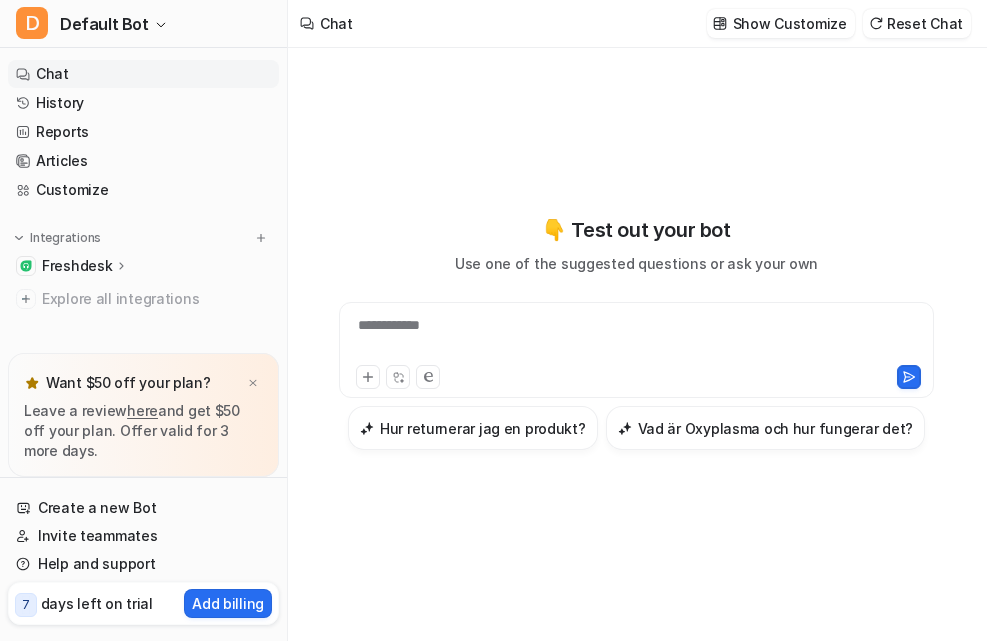 click on "Freshdesk" at bounding box center (77, 266) 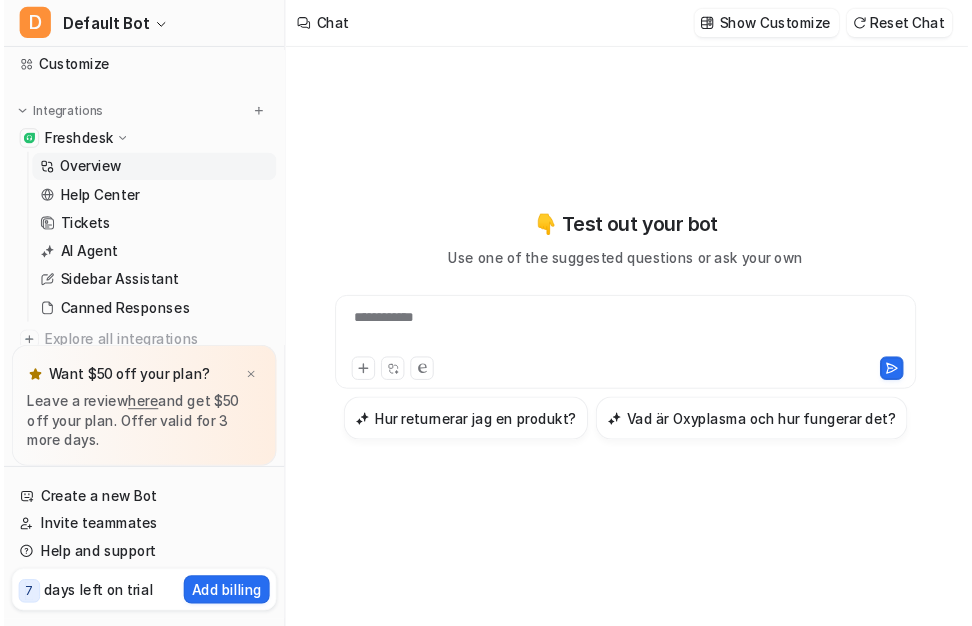 scroll, scrollTop: 189, scrollLeft: 0, axis: vertical 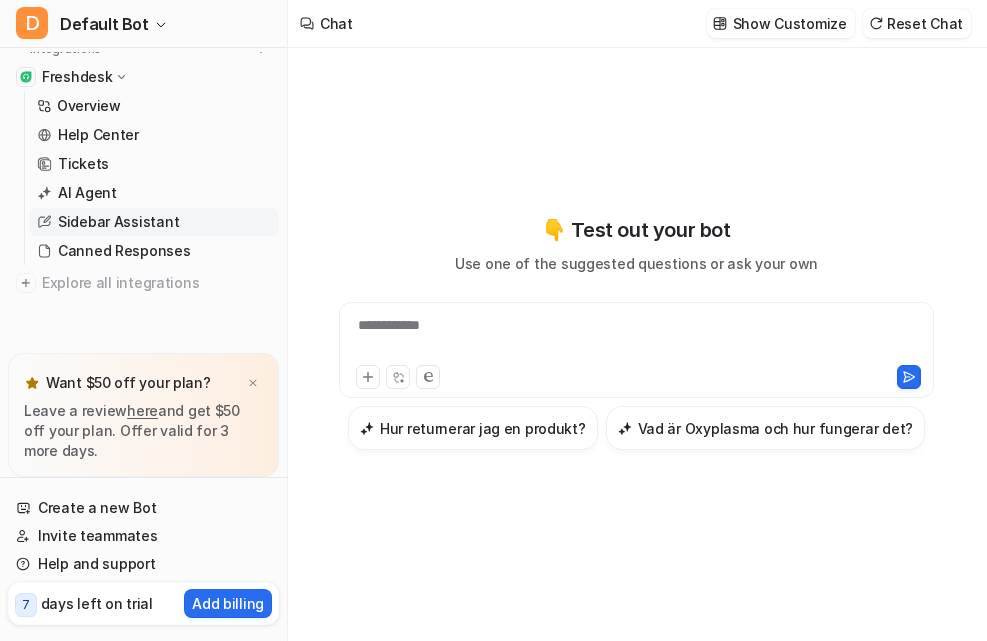 click on "Sidebar Assistant" at bounding box center (118, 222) 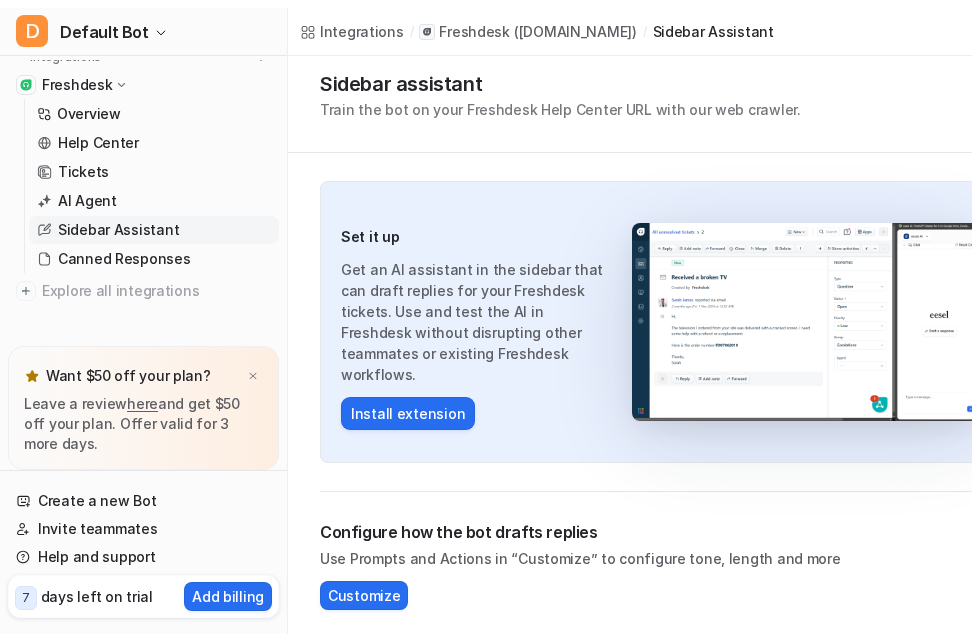 scroll, scrollTop: 24, scrollLeft: 0, axis: vertical 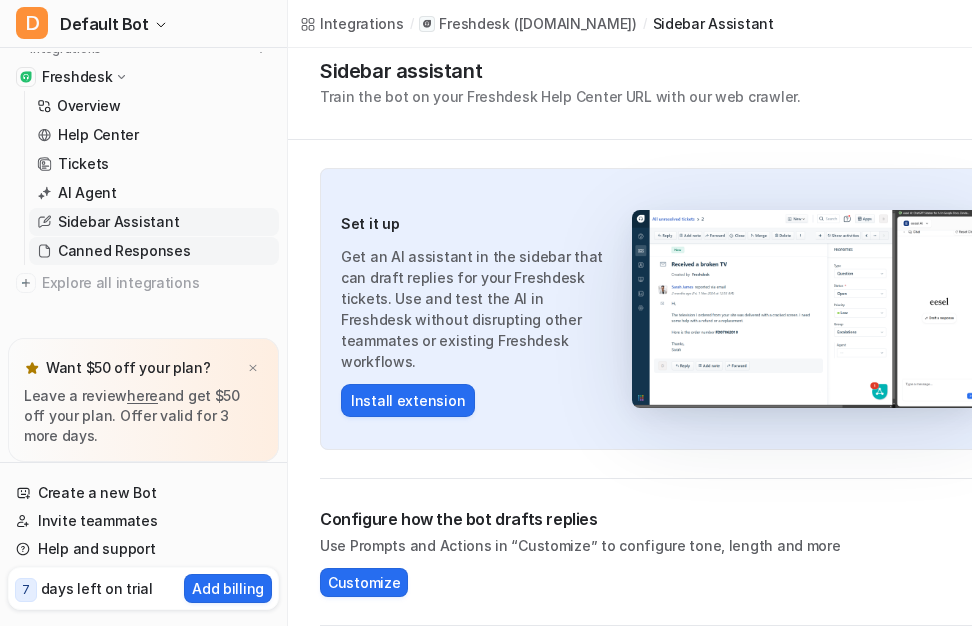 click on "Canned Responses" at bounding box center (124, 251) 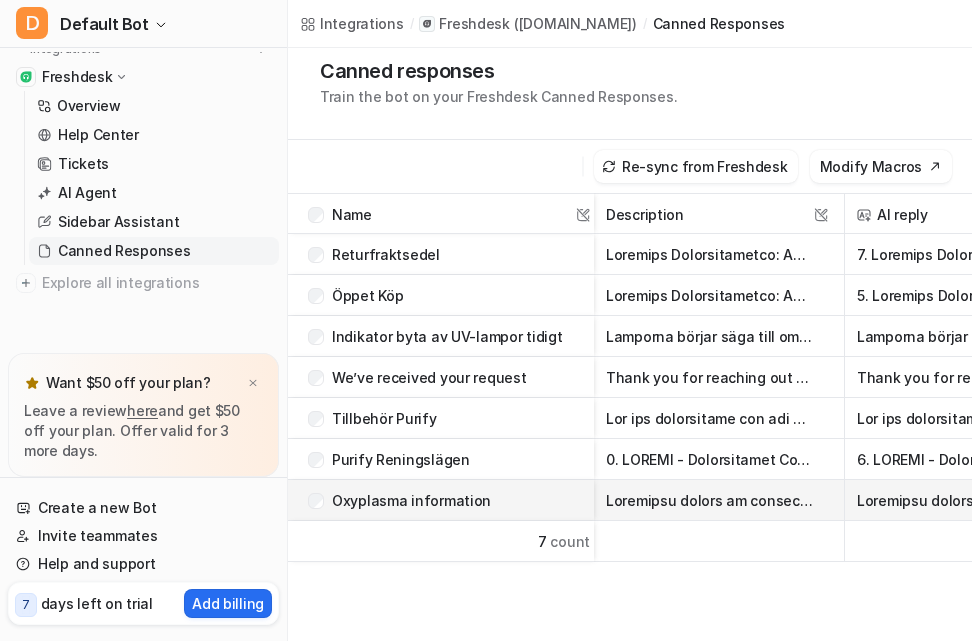 click on "Oxyplasma information" at bounding box center (437, 500) 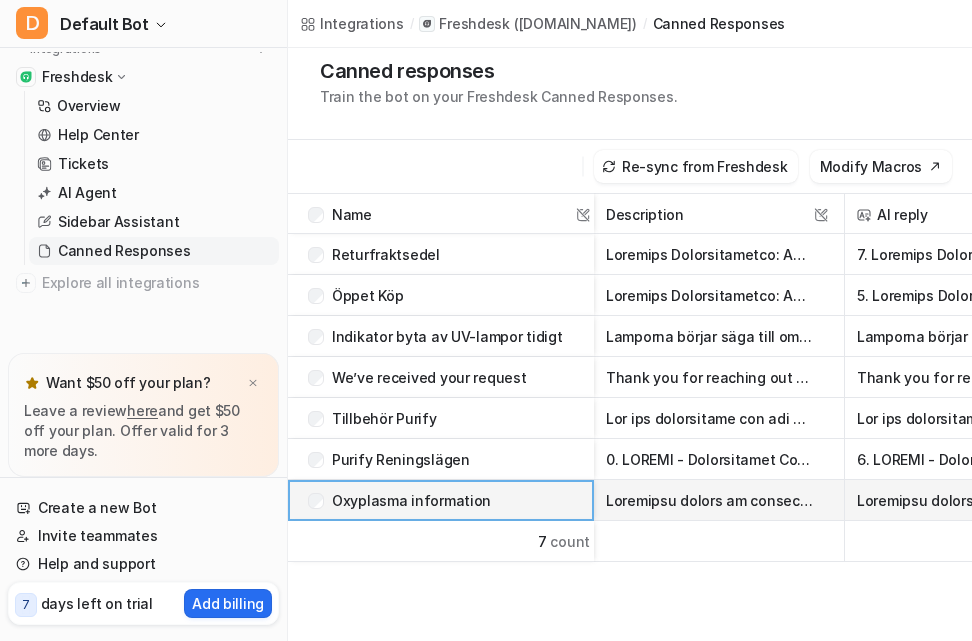 click on "Oxyplasma information" at bounding box center [437, 500] 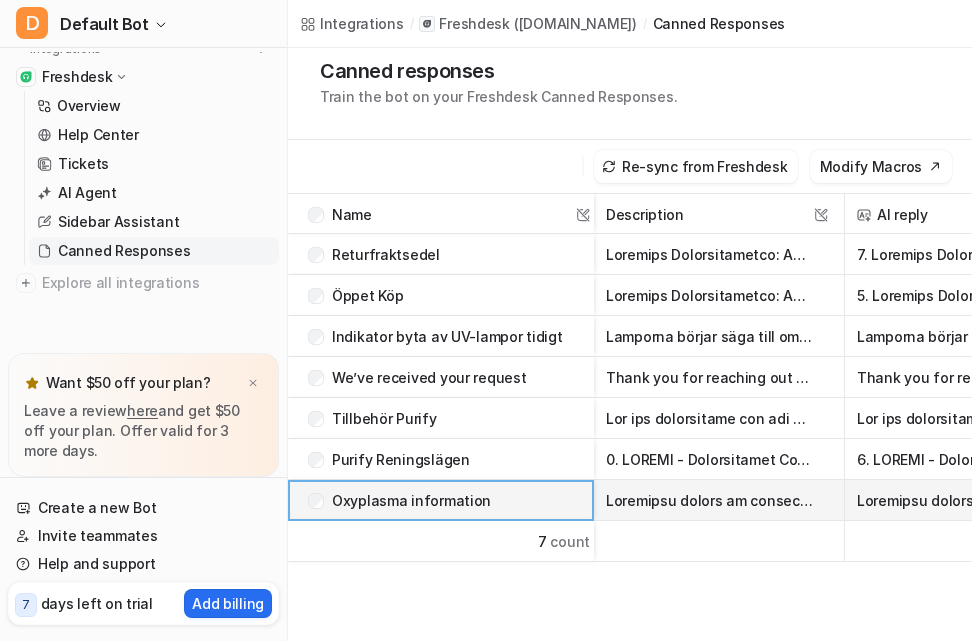 click at bounding box center (709, 500) 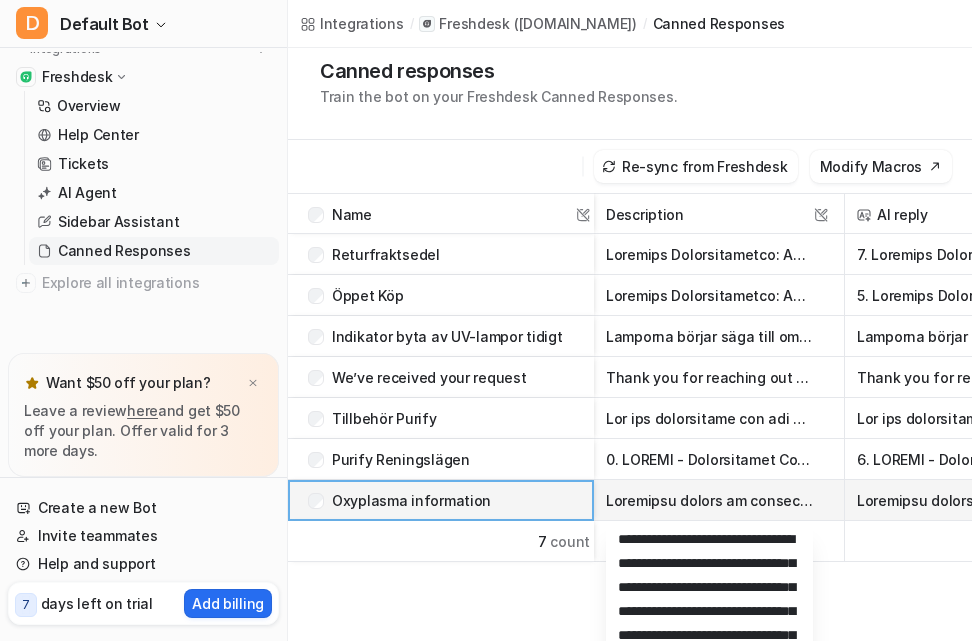 click at bounding box center [1036, 500] 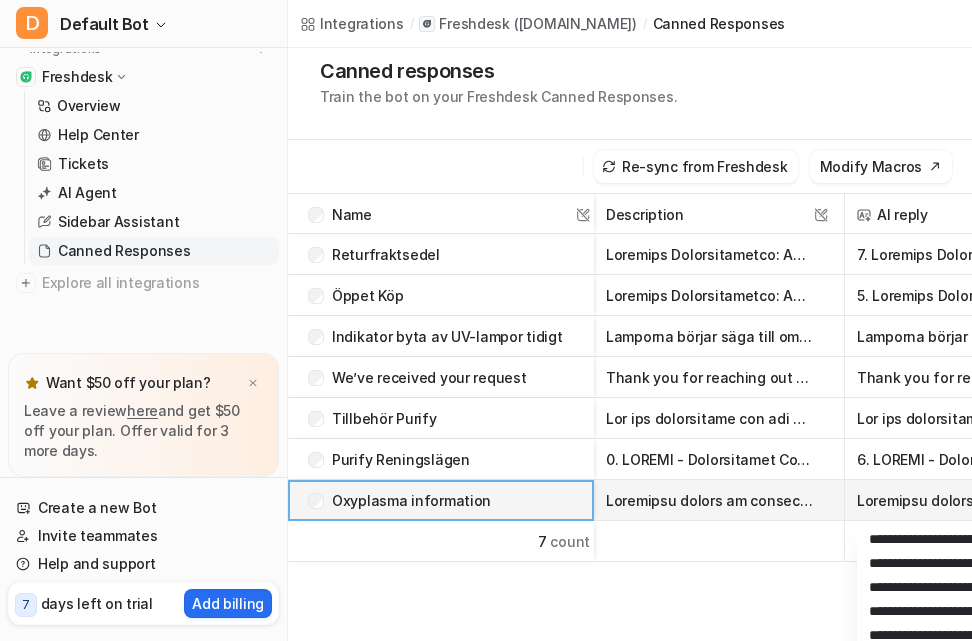 click at bounding box center [709, 500] 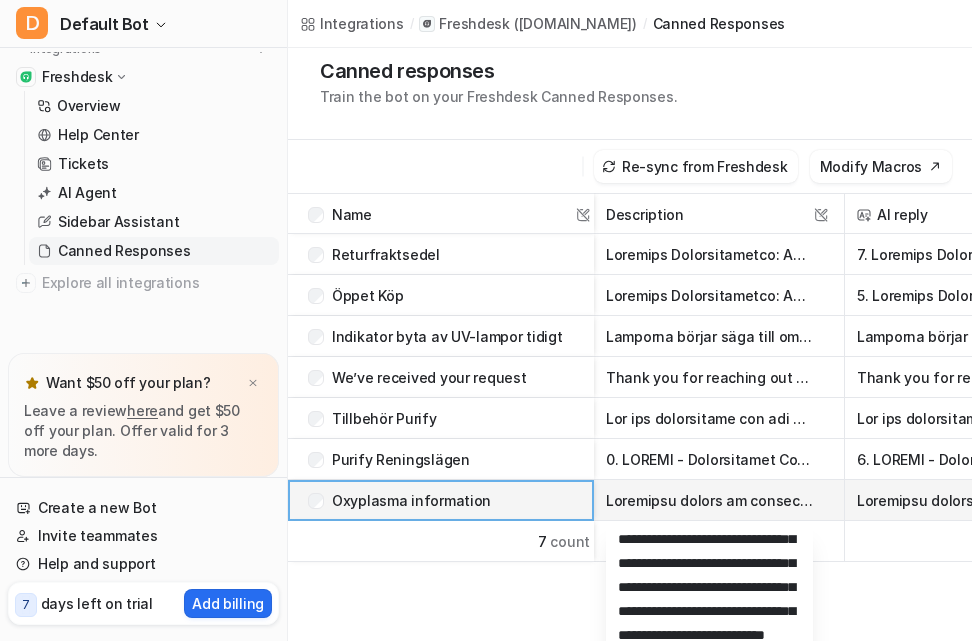 scroll, scrollTop: 1320, scrollLeft: 0, axis: vertical 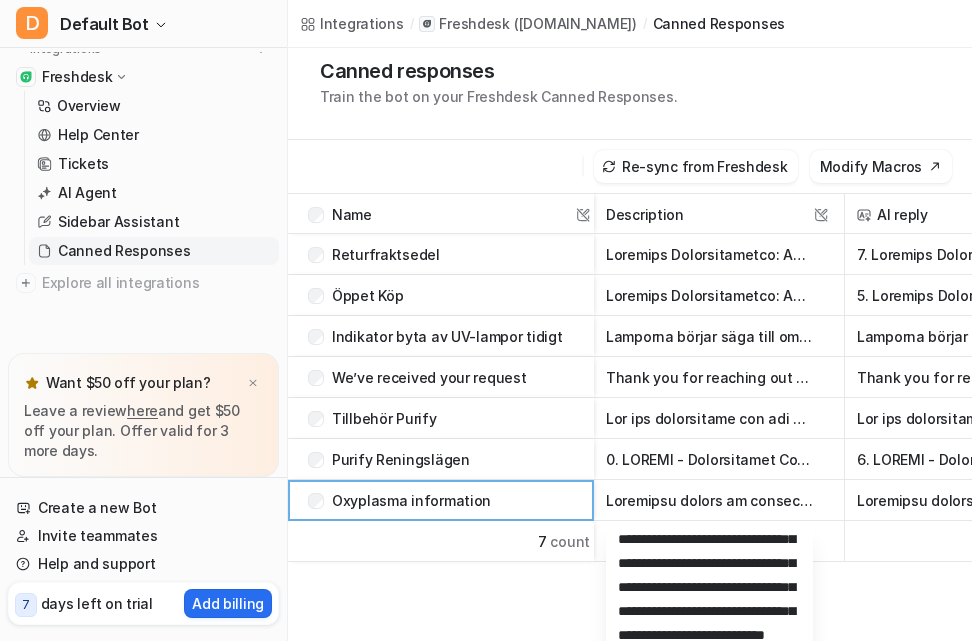 click on "Name This field cannot be modified Description This field cannot be modified AI reply This field cannot be modified Status Returfraktsedel Active Öppet Köp Active Indikator byta av UV-lampor tidigt Lamporna börjar säga till om byte efter ca 7-8 månader av kontinuerlig drift, detta är för att du i god tid ska kunna beställa nya lampor till din enhet. Lamporna fortsätter att vidhålla god reningseffekt under ca 1 år.     Felsökning du kan göra själv       Samtliga inställningar lyser upp vid uppstart av maskinen i 1-2 sekunder (på samma sätt som när du startar din bil). Försvinner texten ”Replace UV” sedan när maskinen startat? Bra, då behöver du inte byta lampor ännu.    Står texten kvar när maskinen kör? Då kan du testa nollställa lampornas räkneverk genom att samtidigt hålla in silver knappen och den första vita i 5 sekunder tills texten har försvunnit.    Försvinner inte texten? Då måste vi nog ta in din maskin så våra tekniker får kolla igenom den. Active Active 7" at bounding box center [630, 463] 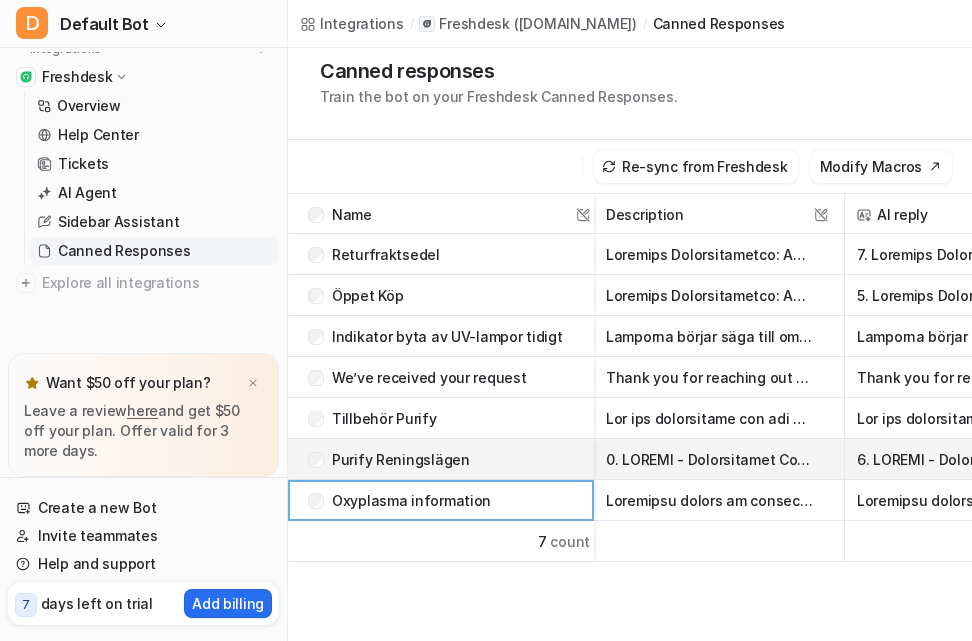click at bounding box center [709, 459] 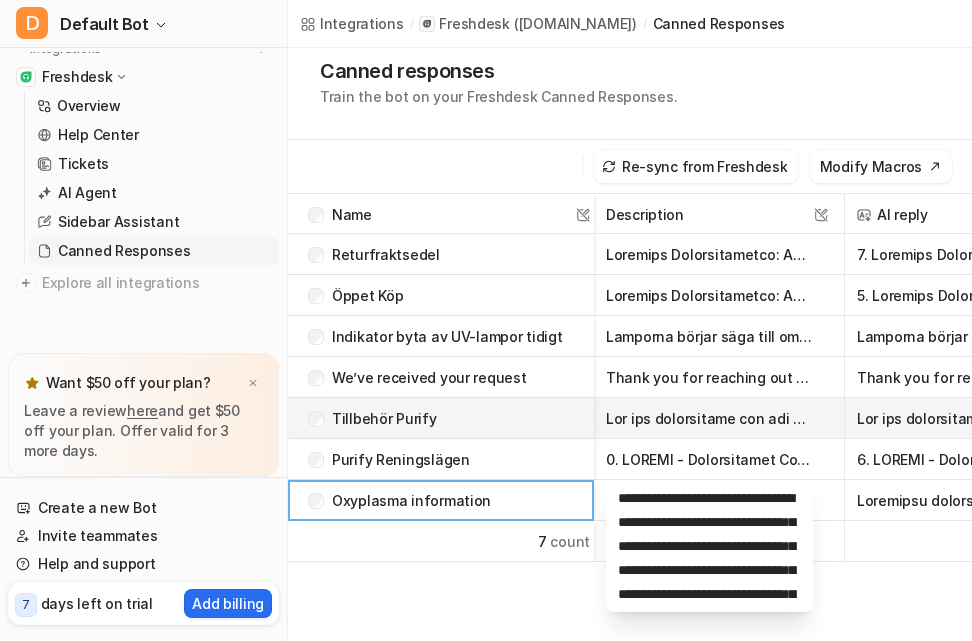 click at bounding box center [709, 418] 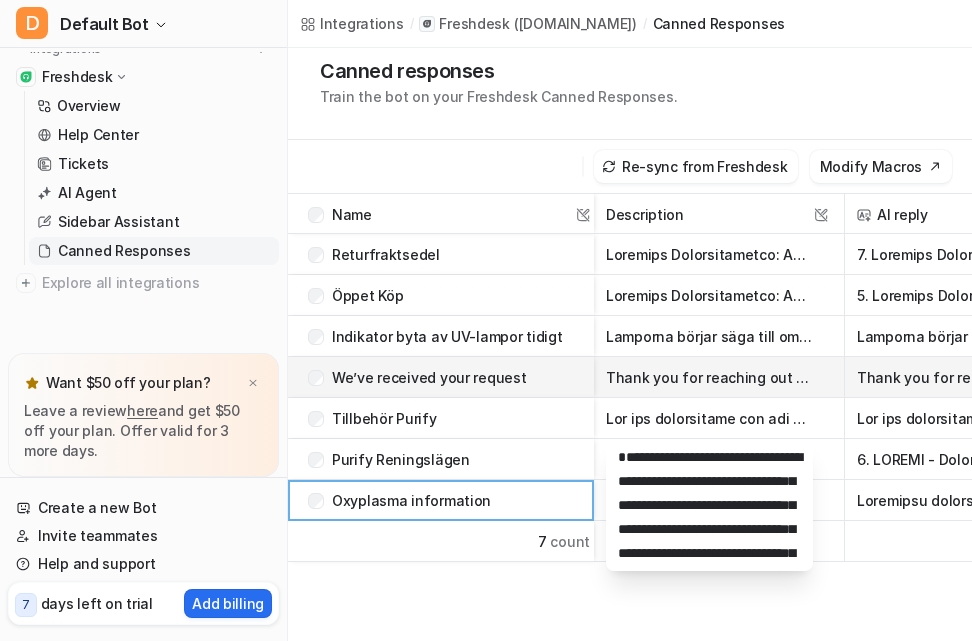 click on "Thank you for reaching out to us. Our team will look into your request and get back to you shortly.
You can check the status of your request and add comments here:
{{ticket.url}}
Regards,
{{ticket.agent.name}}" at bounding box center (709, 377) 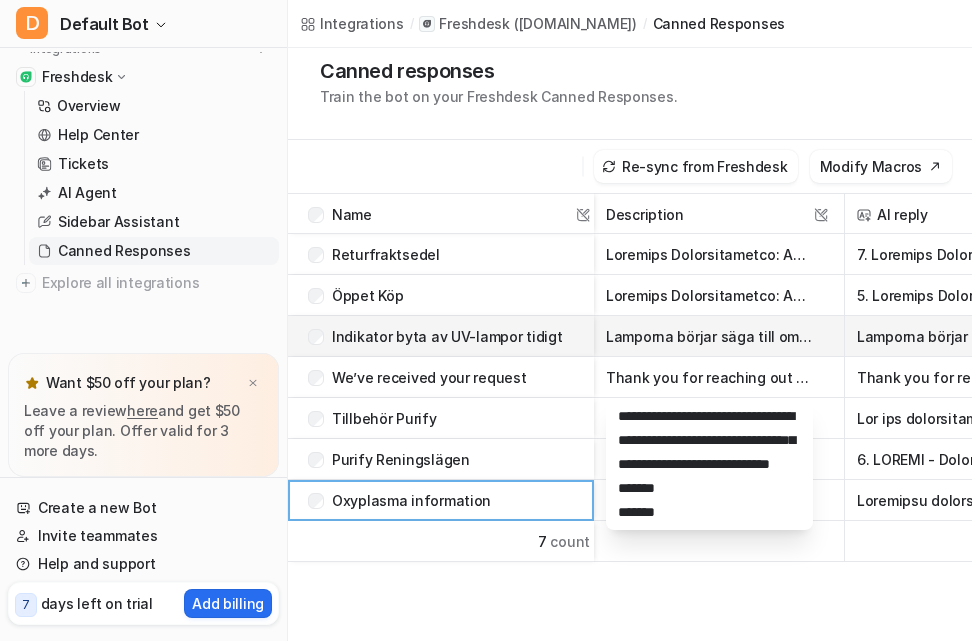 click on "Lamporna börjar säga till om byte efter ca 7-8 månader av kontinuerlig drift, detta är för att du i god tid ska kunna beställa nya lampor till din enhet. Lamporna fortsätter att vidhålla god reningseffekt under ca 1 år.     Felsökning du kan göra själv       Samtliga inställningar lyser upp vid uppstart av maskinen i 1-2 sekunder (på samma sätt som när du startar din bil). Försvinner texten ”Replace UV” sedan när maskinen startat? Bra, då behöver du inte byta lampor ännu.    Står texten kvar när maskinen kör? Då kan du testa nollställa lampornas räkneverk genom att samtidigt hålla in silver knappen och den första vita i 5 sekunder tills texten har försvunnit.    Försvinner inte texten? Då måste vi nog ta in din maskin så våra tekniker får kolla igenom den." at bounding box center (709, 336) 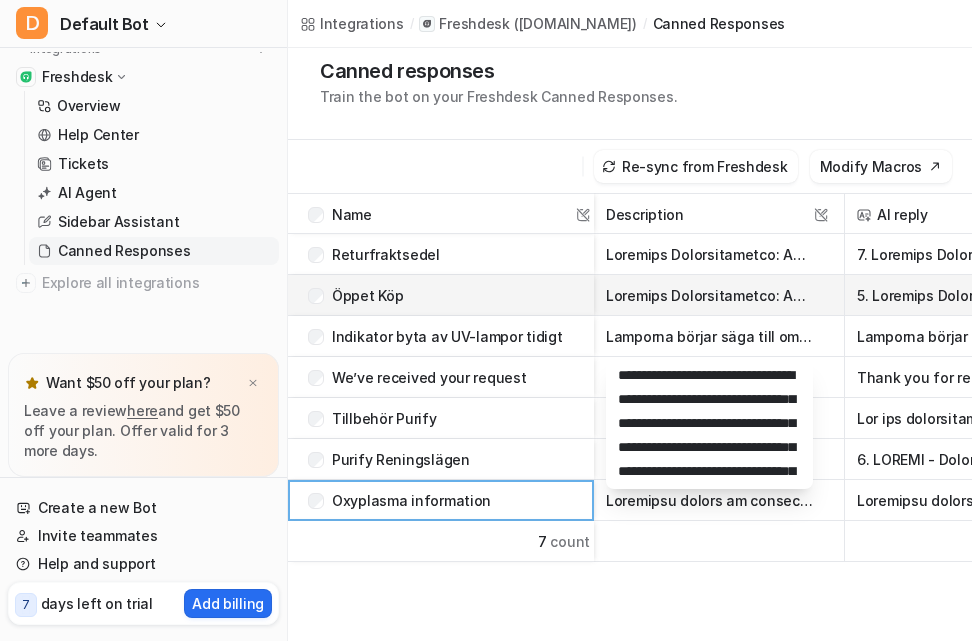 click at bounding box center (709, 295) 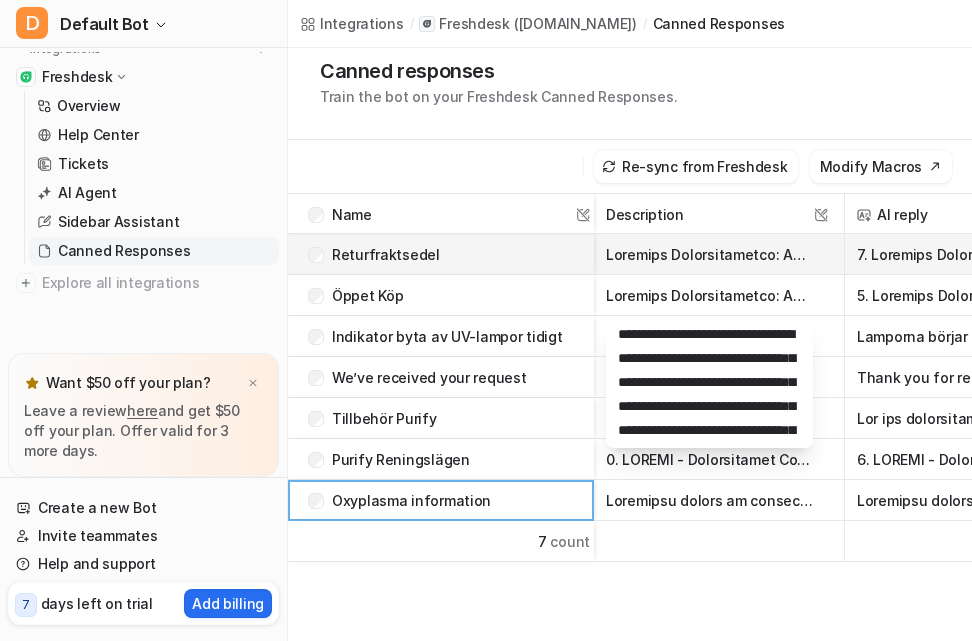 click at bounding box center (709, 254) 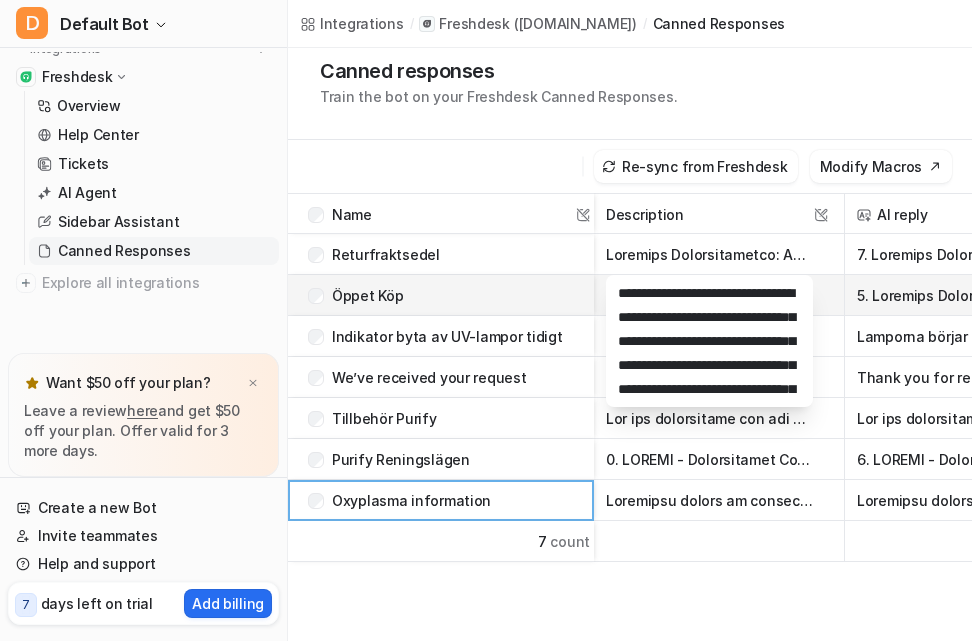 click at bounding box center (1036, 295) 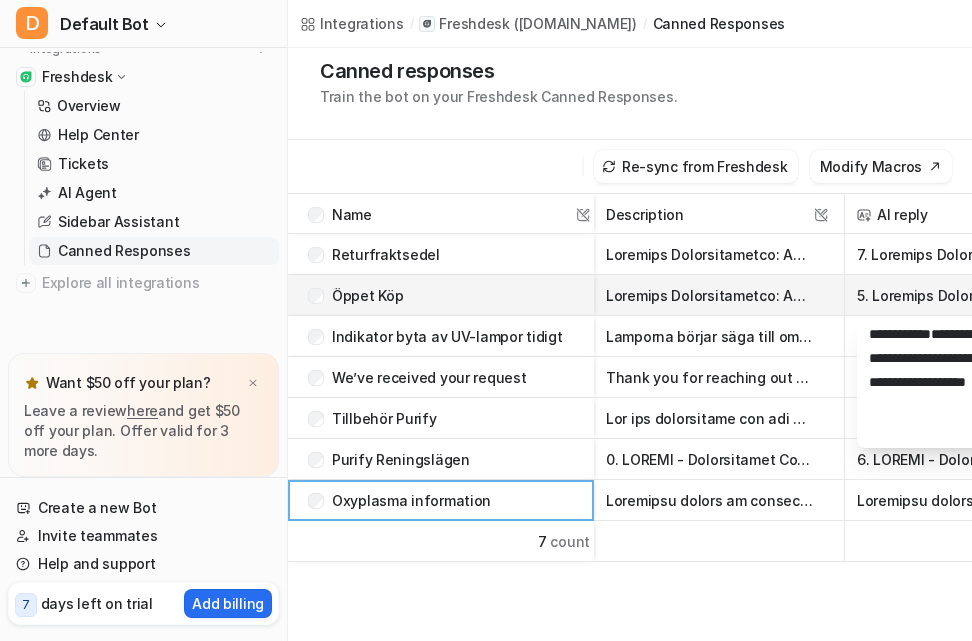 click on "Öppet Köp" at bounding box center [367, 295] 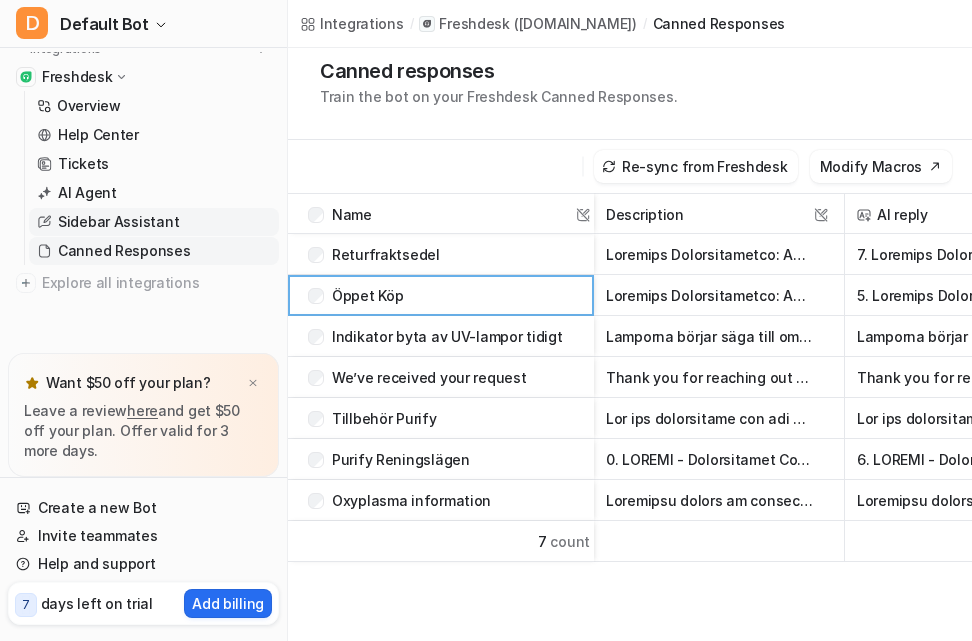 click on "Sidebar Assistant" at bounding box center [118, 222] 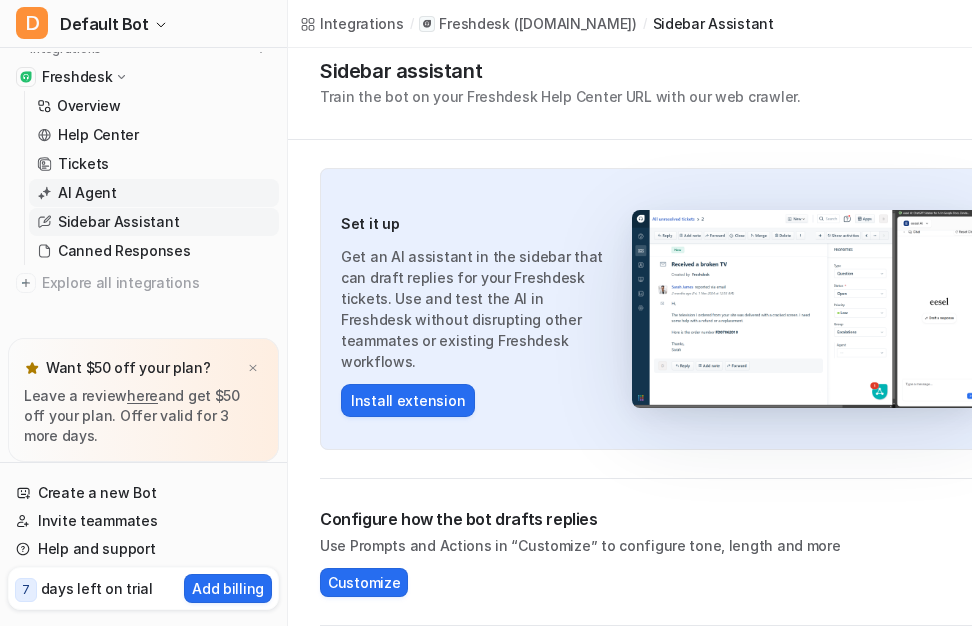click on "AI Agent" at bounding box center [154, 193] 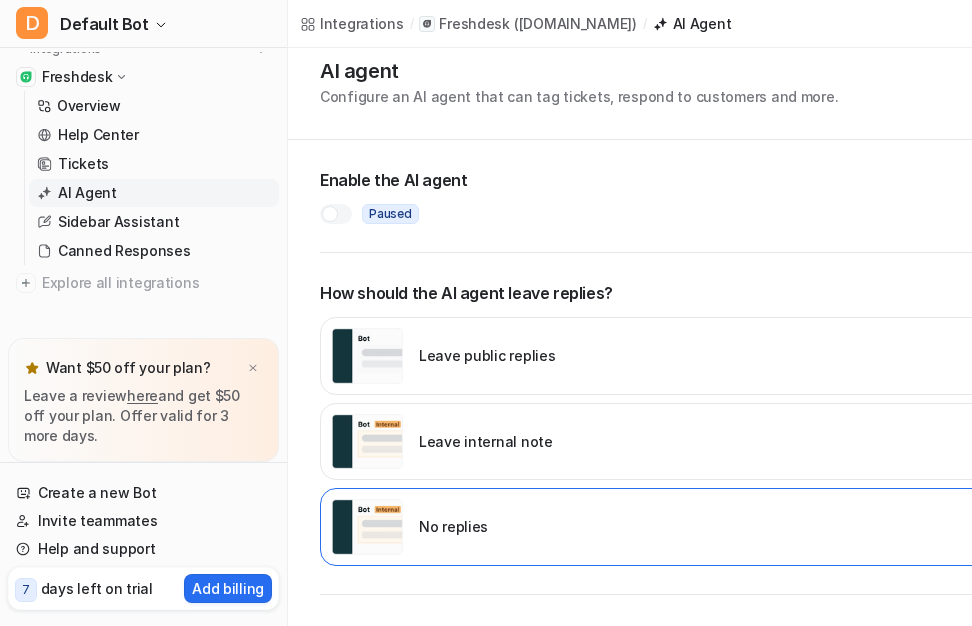 click on "Leave internal note" at bounding box center (662, 442) 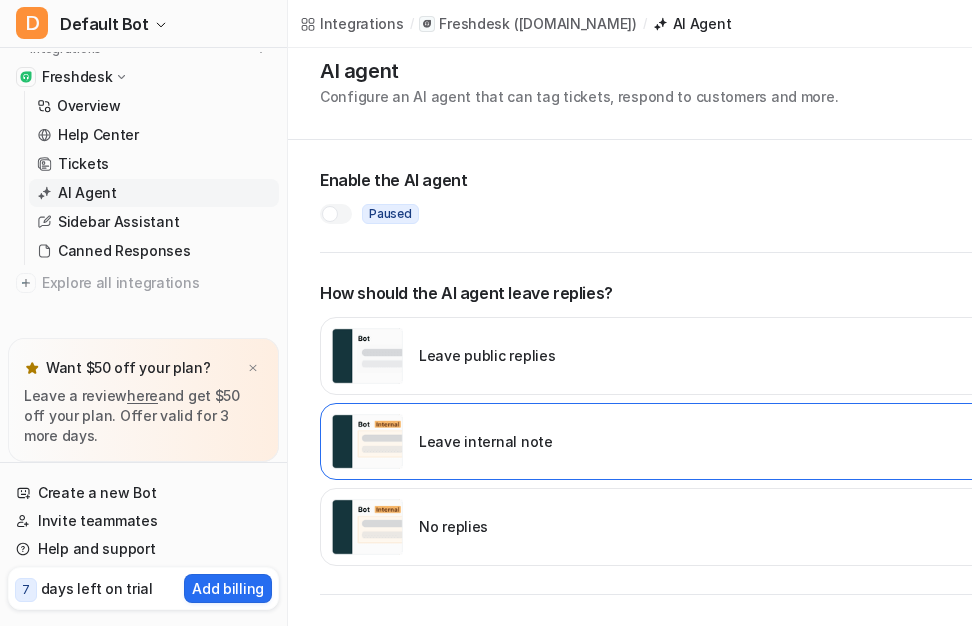 click on "No replies" at bounding box center (662, 527) 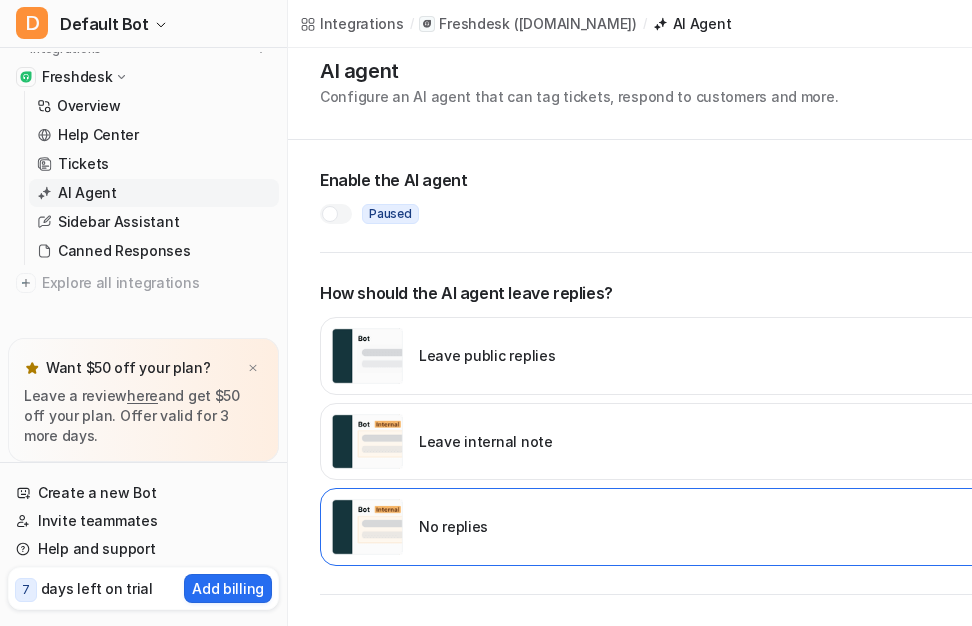 click on "Leave internal note" at bounding box center [662, 442] 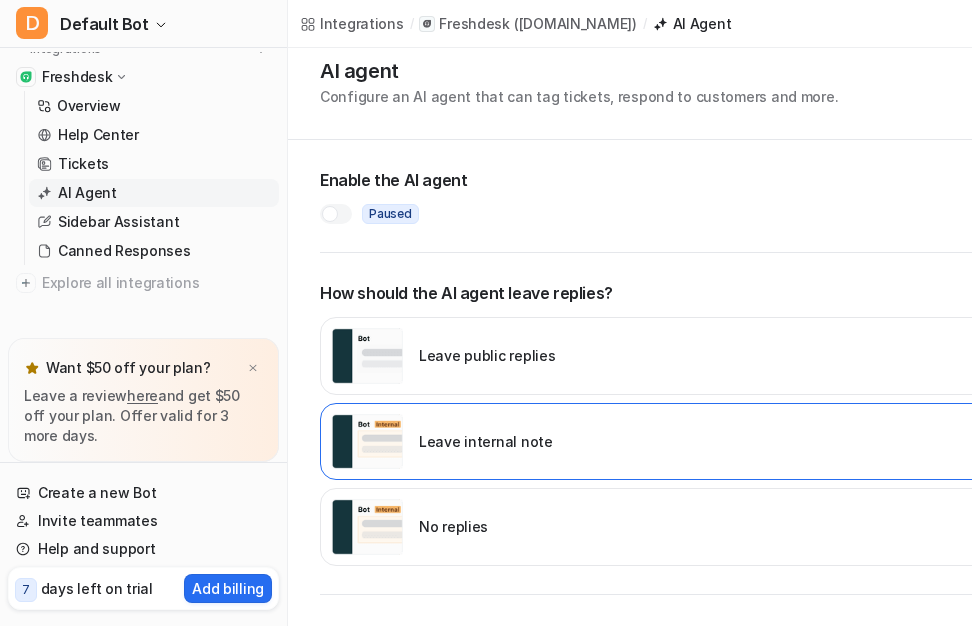 click on "Leave public replies" at bounding box center [443, 356] 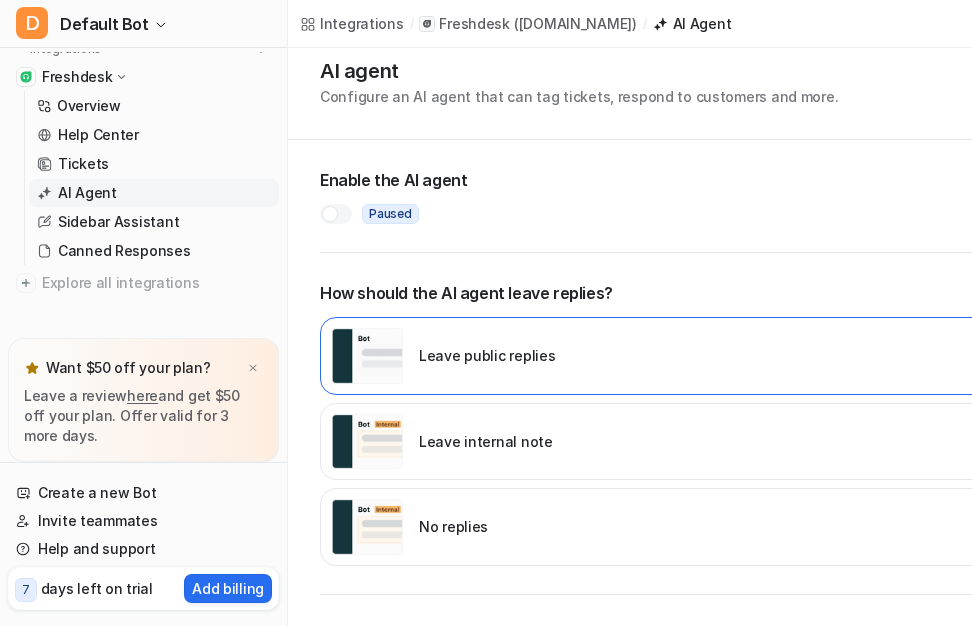 click on "Leave internal note" at bounding box center [662, 442] 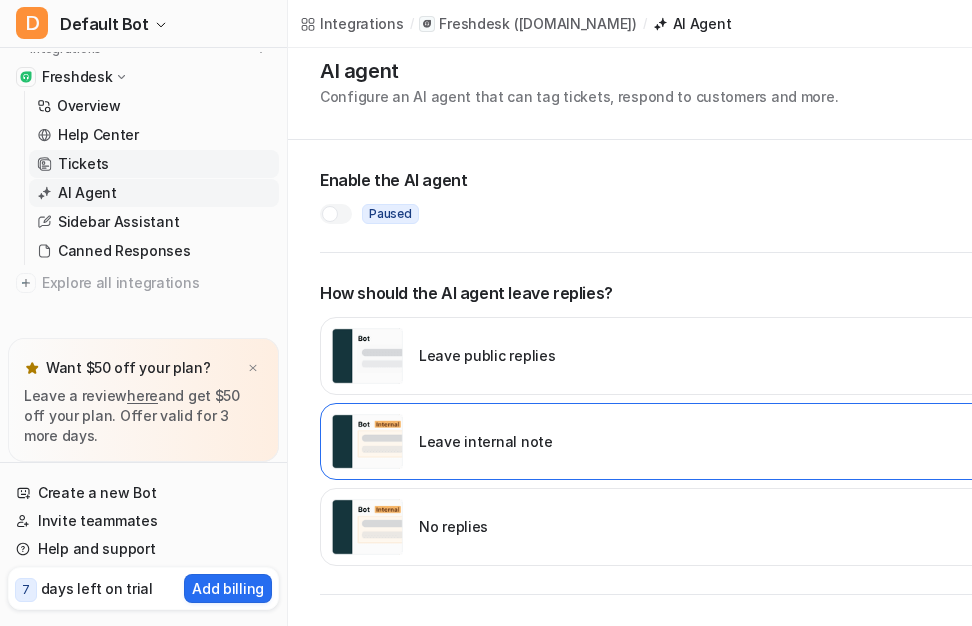 click on "Tickets" at bounding box center [154, 164] 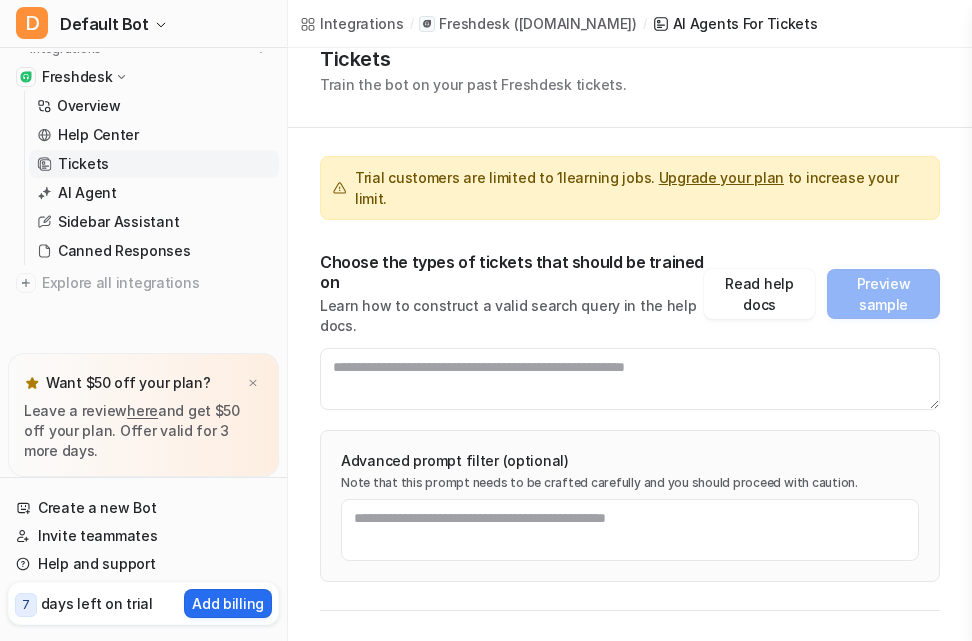scroll, scrollTop: 24, scrollLeft: 0, axis: vertical 